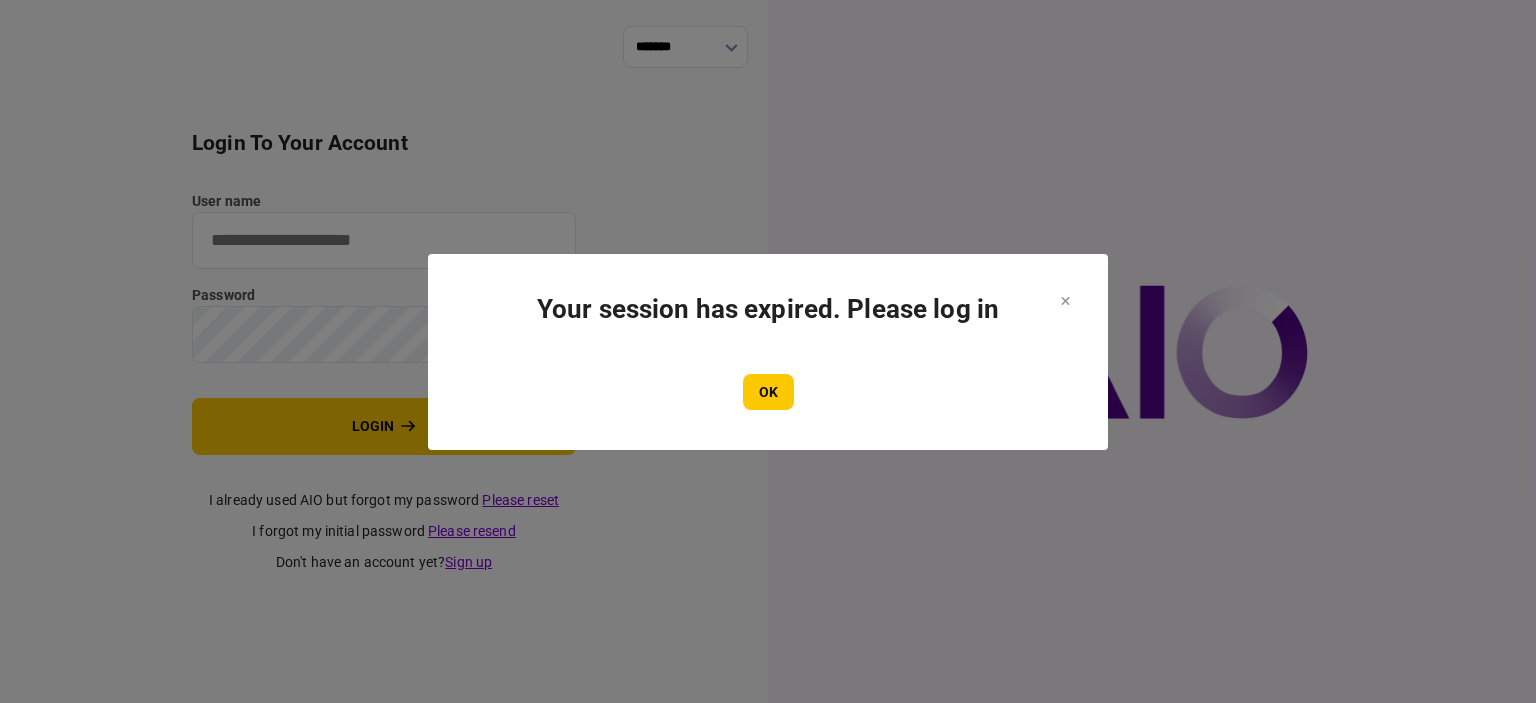 scroll, scrollTop: 0, scrollLeft: 0, axis: both 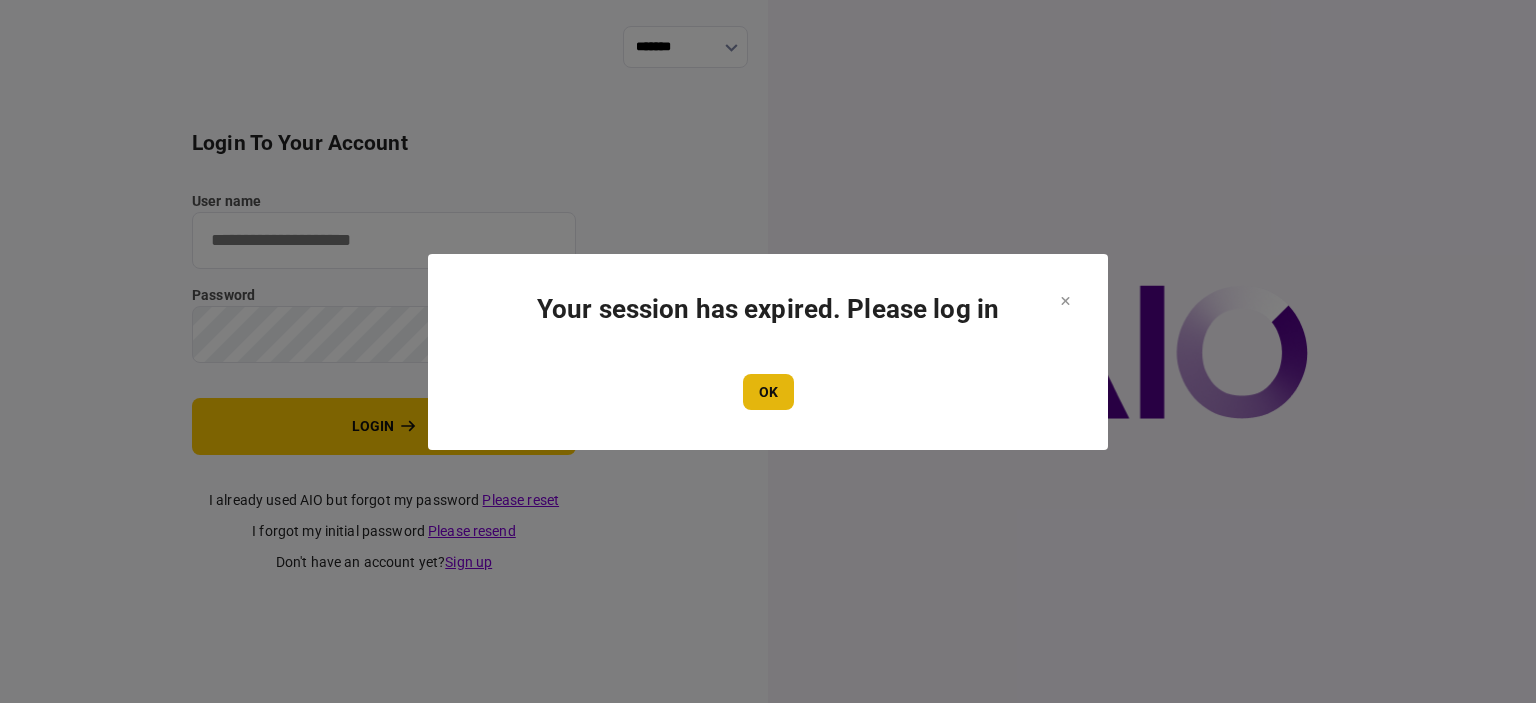 type on "****" 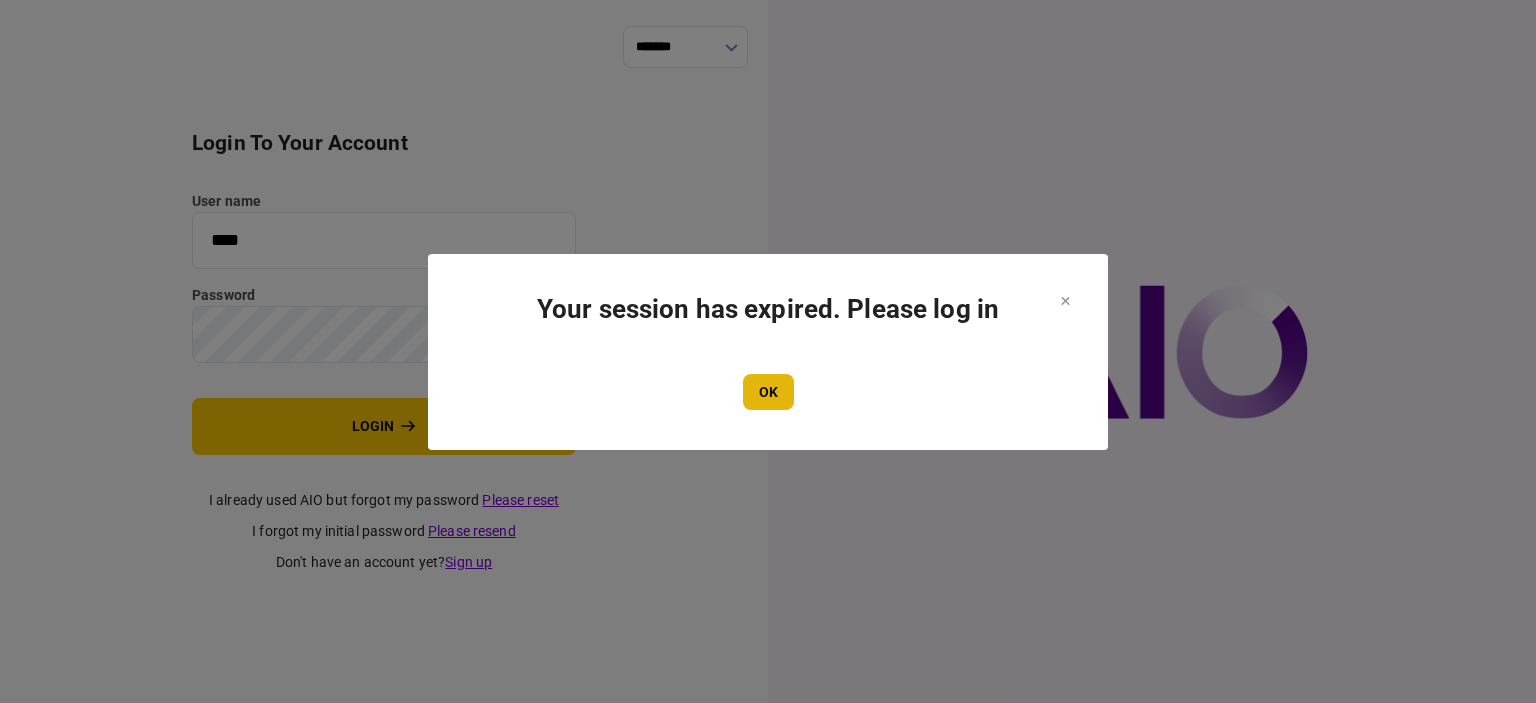 click on "OK" at bounding box center (768, 392) 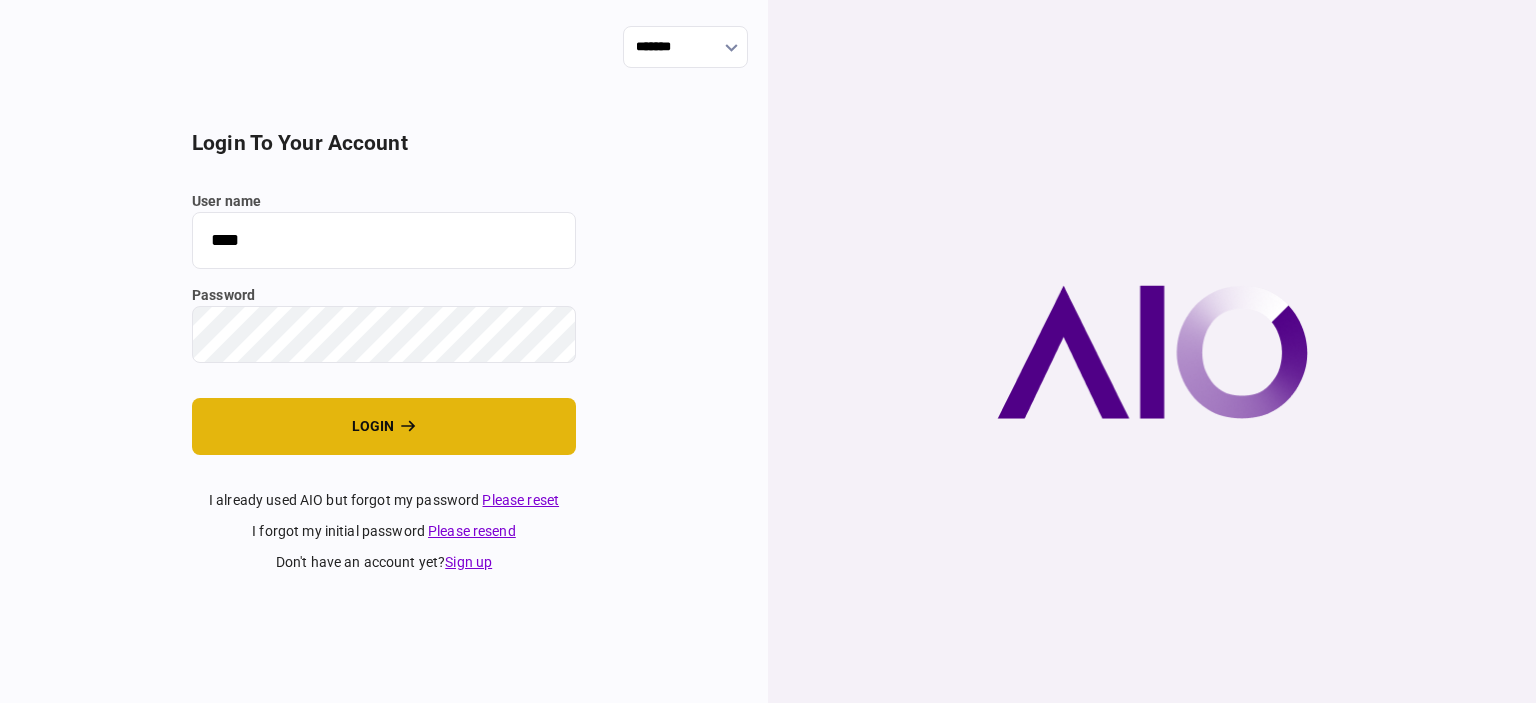 click on "login" at bounding box center [384, 426] 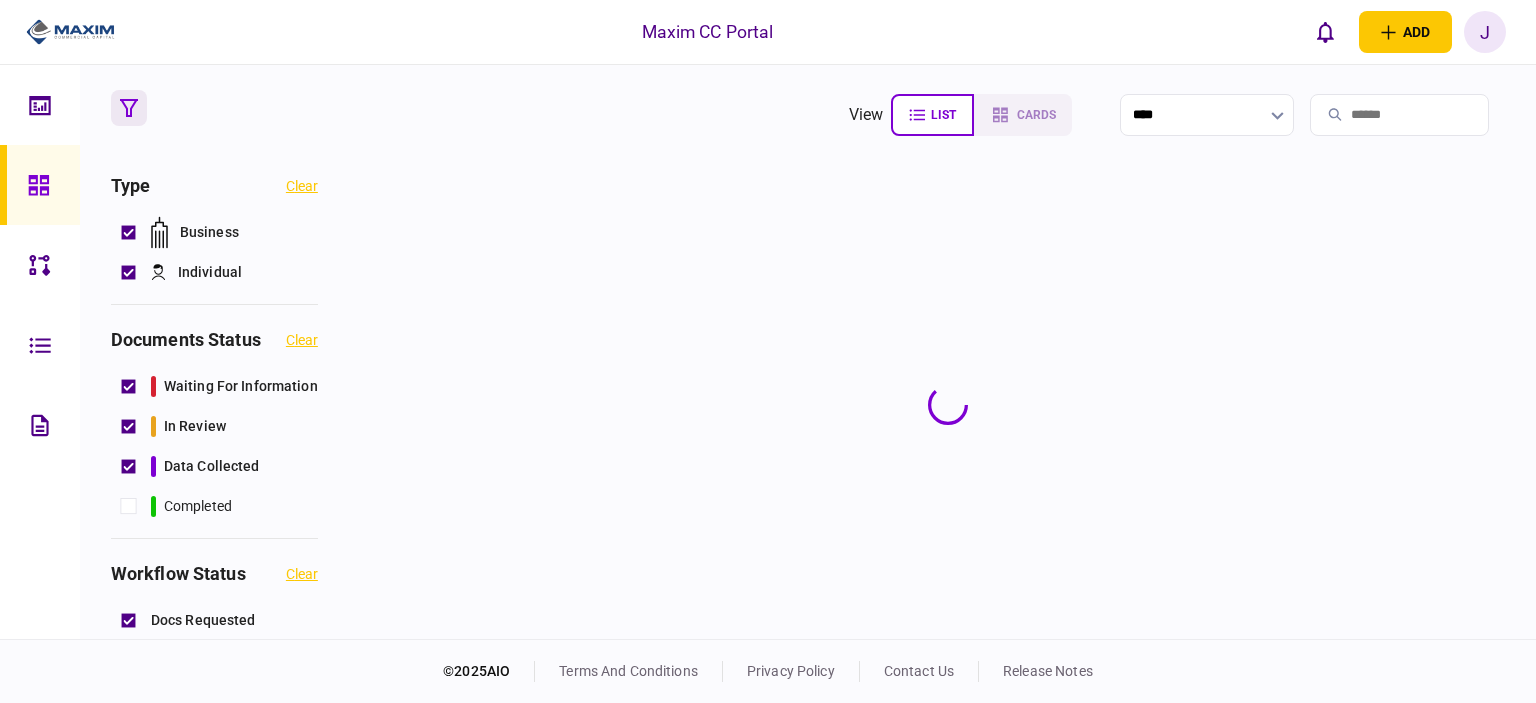 scroll, scrollTop: 0, scrollLeft: 0, axis: both 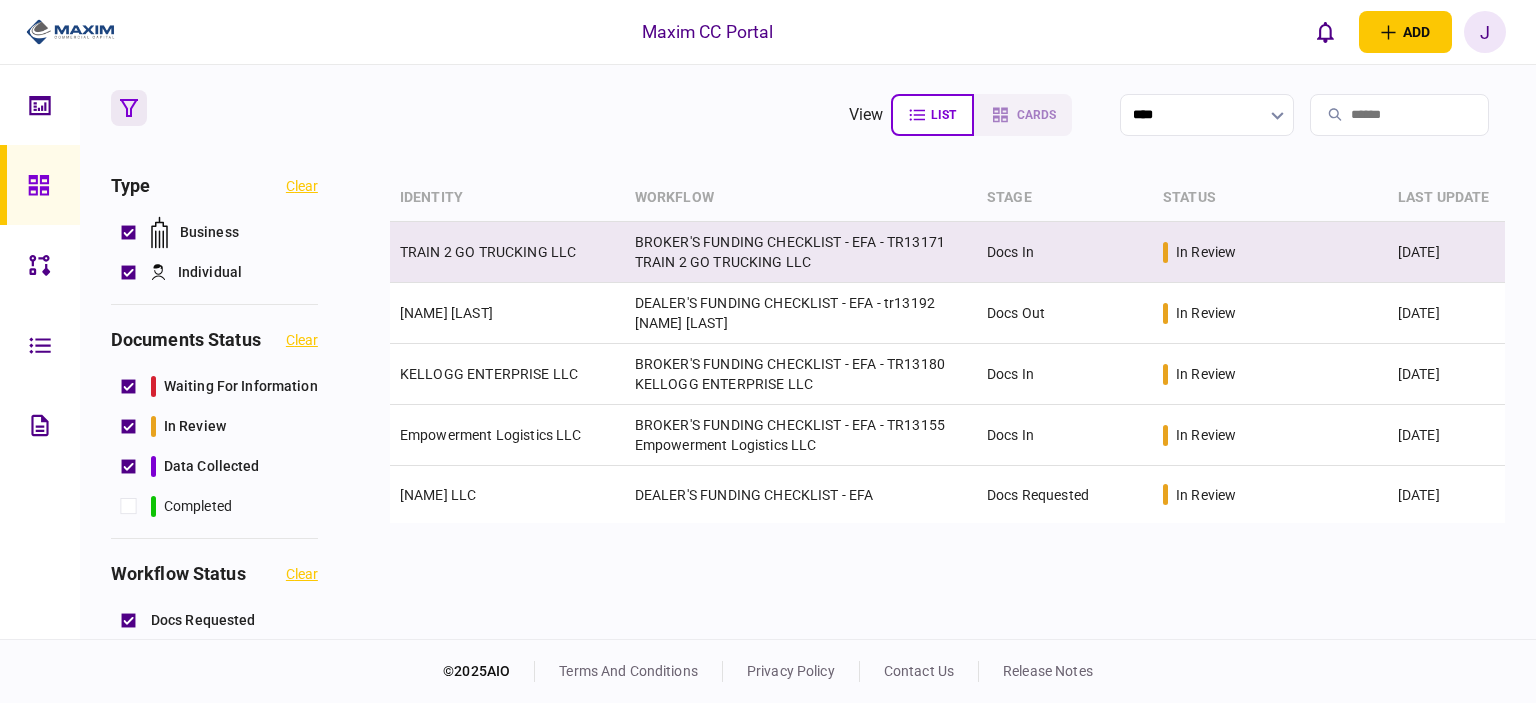 click on "TRAIN 2 GO TRUCKING LLC" at bounding box center (488, 252) 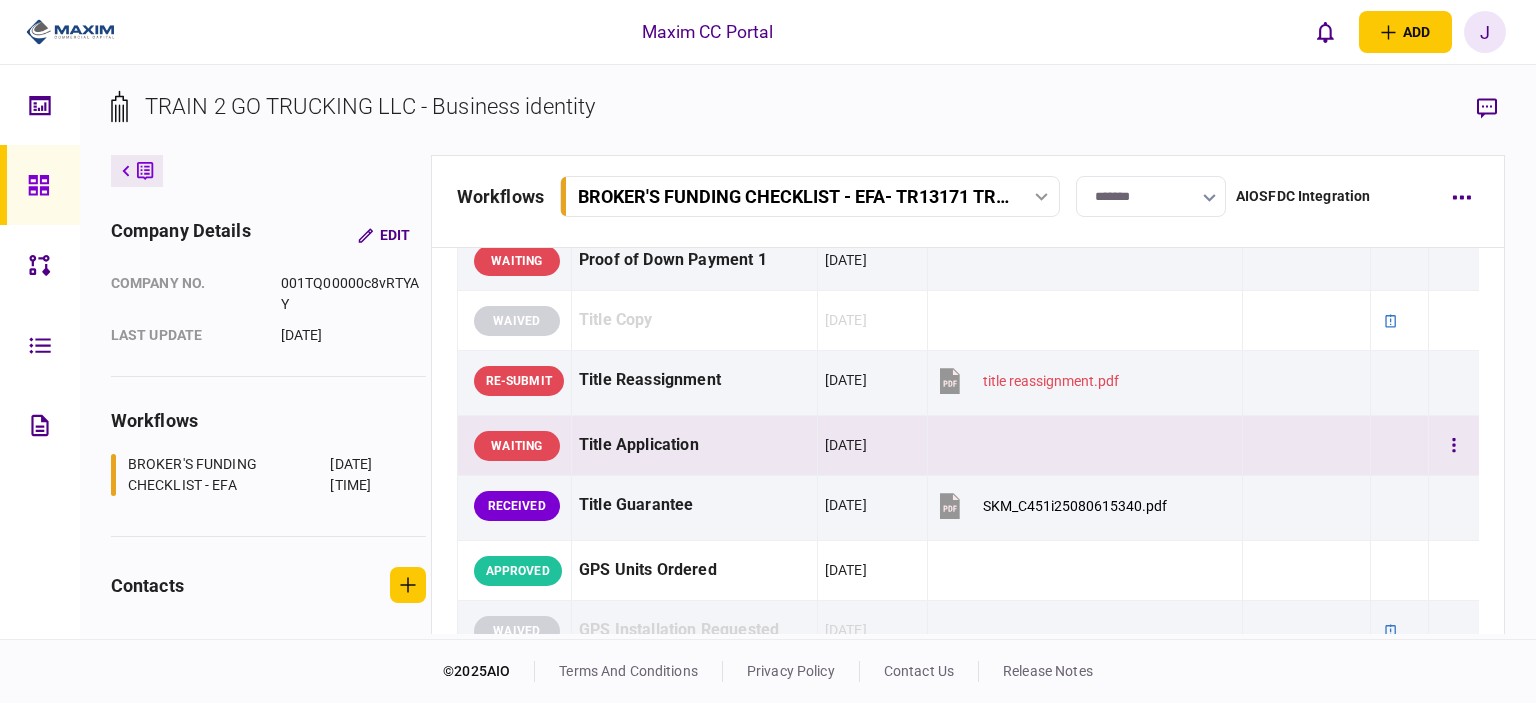 scroll, scrollTop: 1400, scrollLeft: 0, axis: vertical 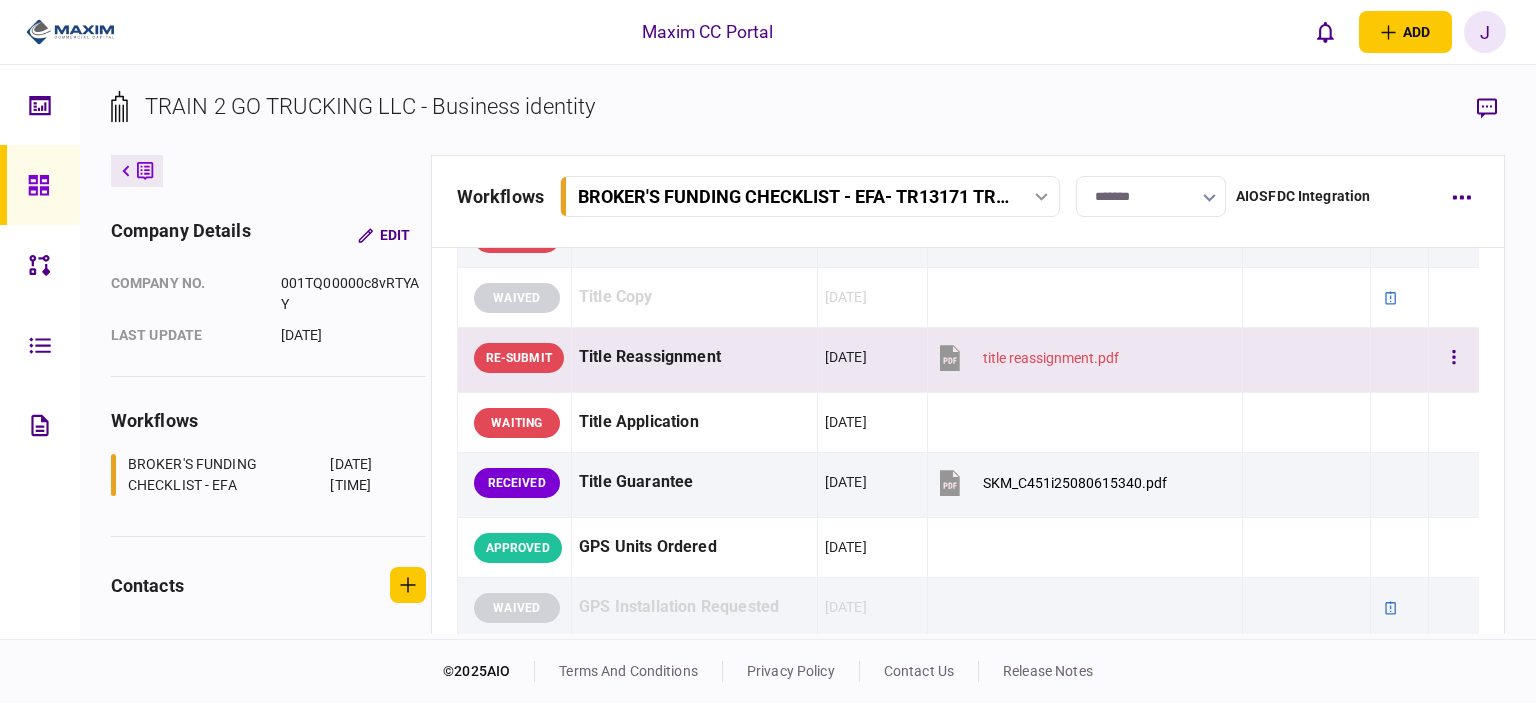 click on "Title Reassignment" at bounding box center (694, 357) 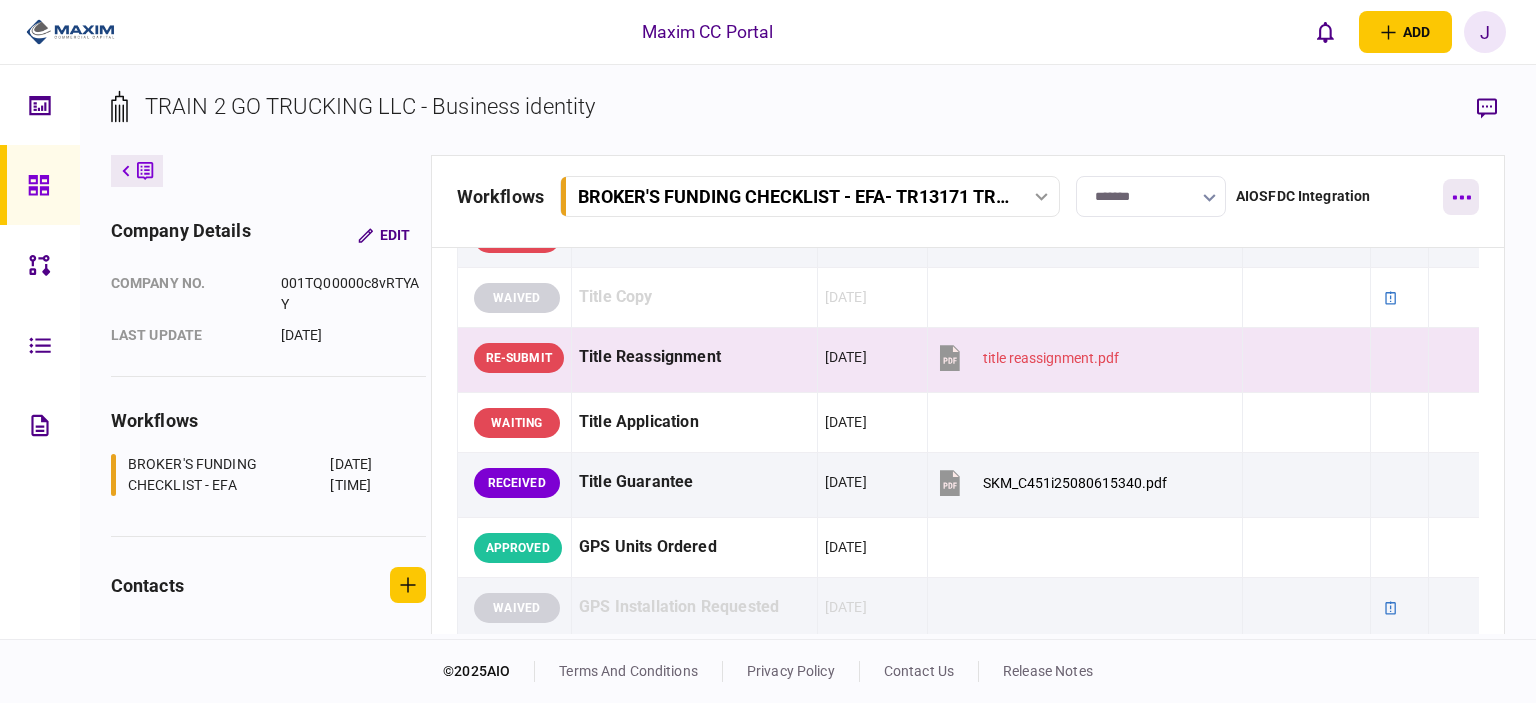 click at bounding box center [1461, 197] 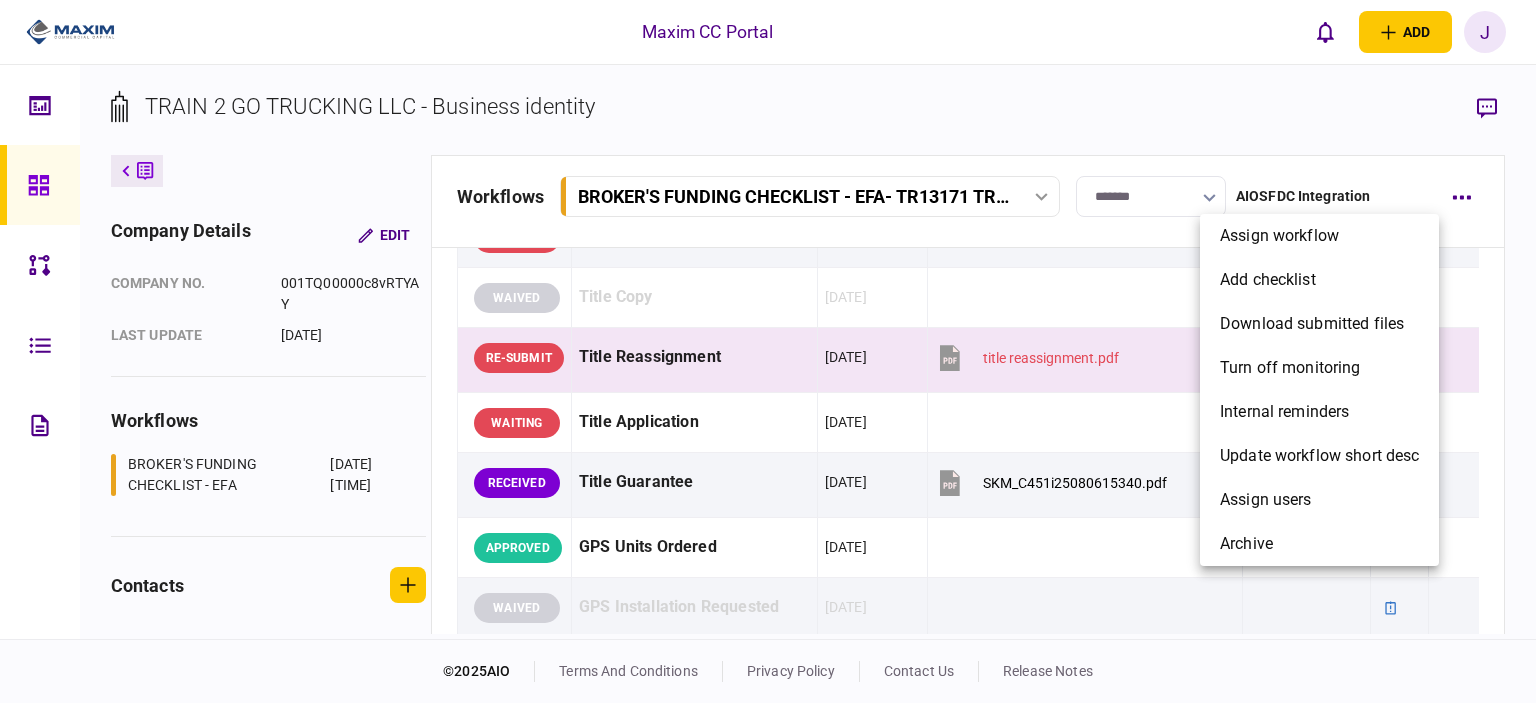 click at bounding box center [768, 351] 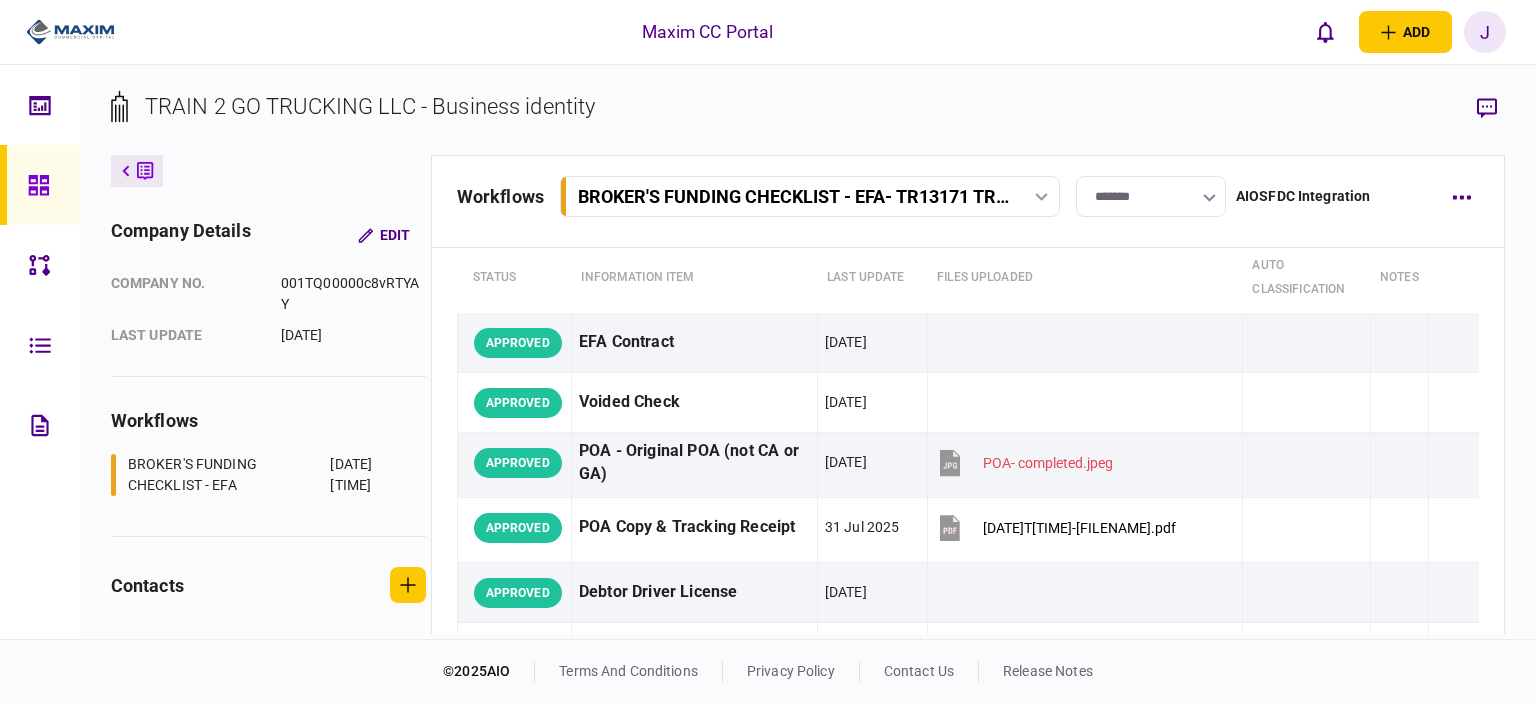 scroll, scrollTop: 0, scrollLeft: 0, axis: both 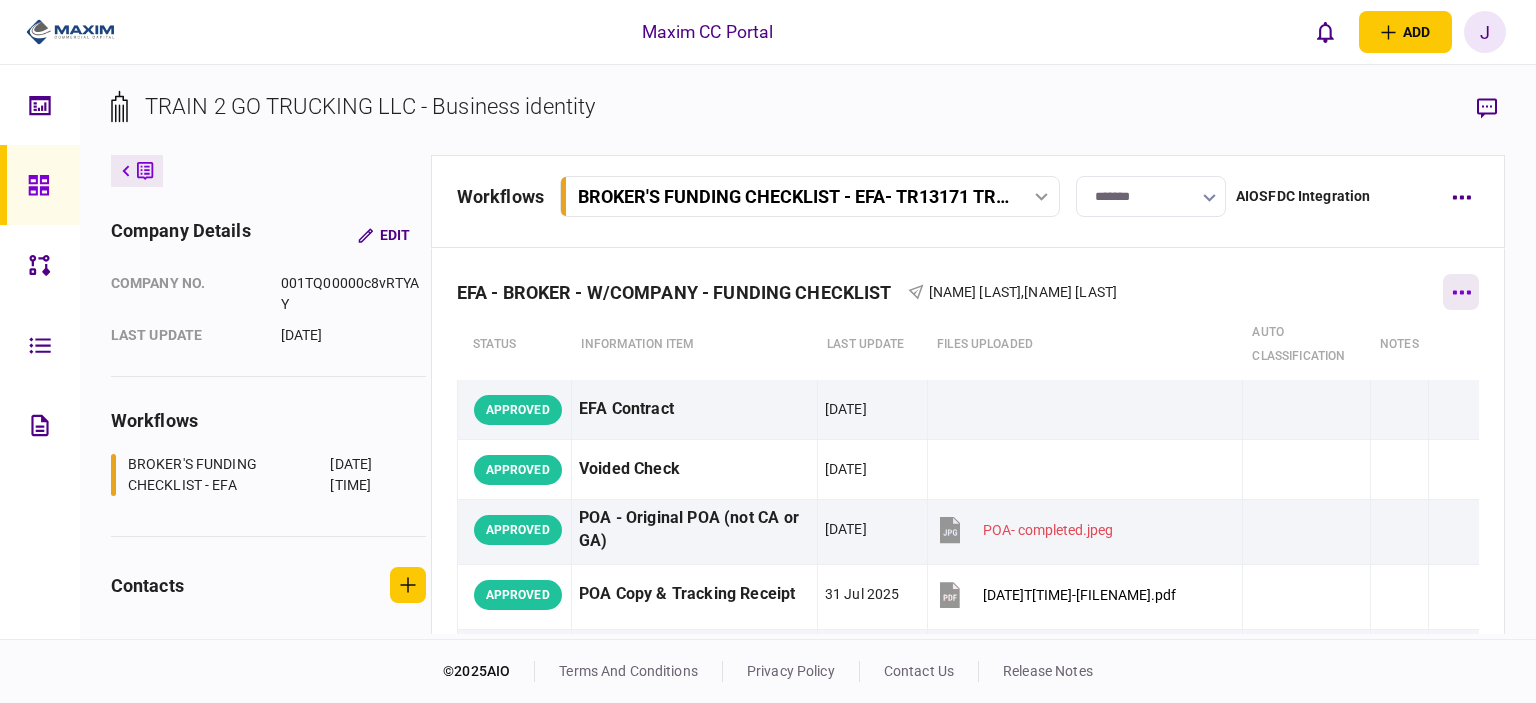click at bounding box center [1461, 292] 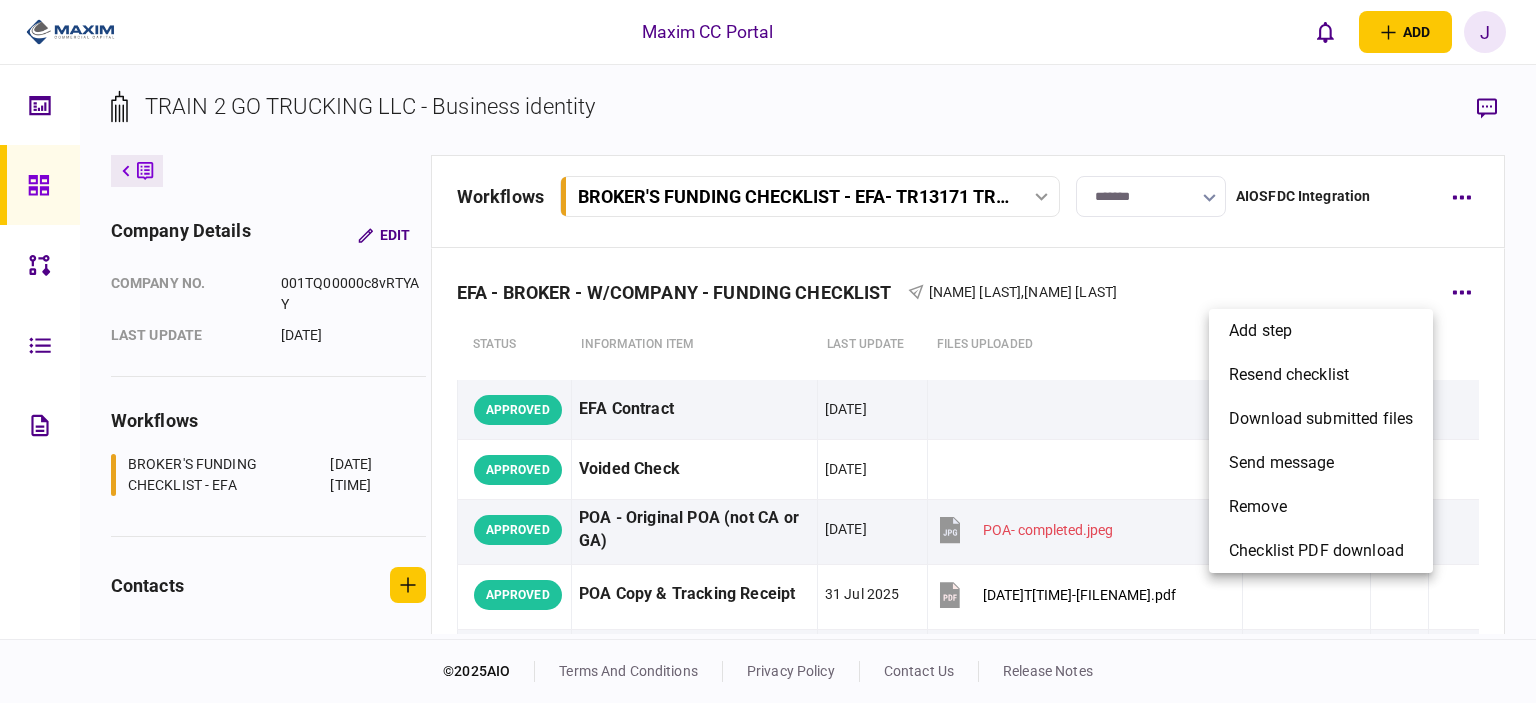 click at bounding box center [768, 351] 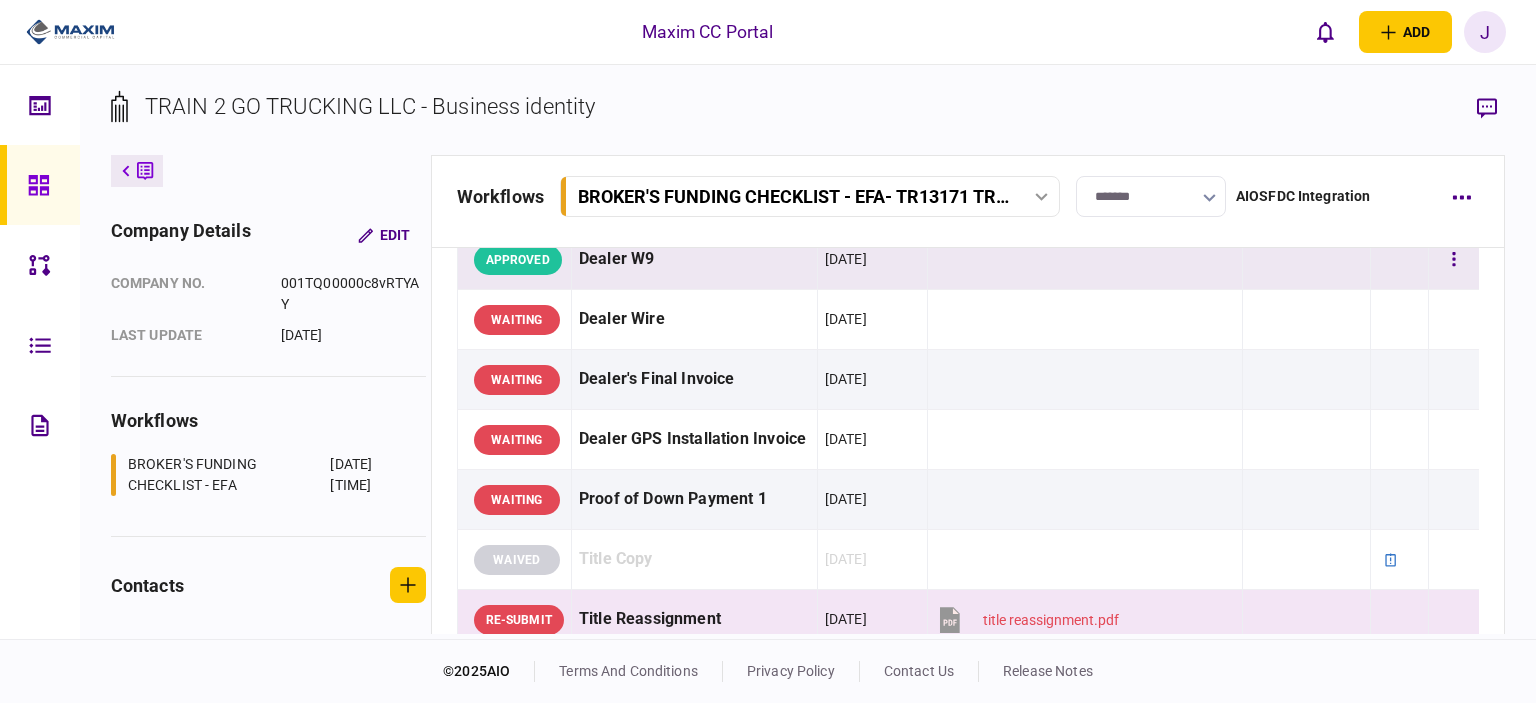 scroll, scrollTop: 1200, scrollLeft: 0, axis: vertical 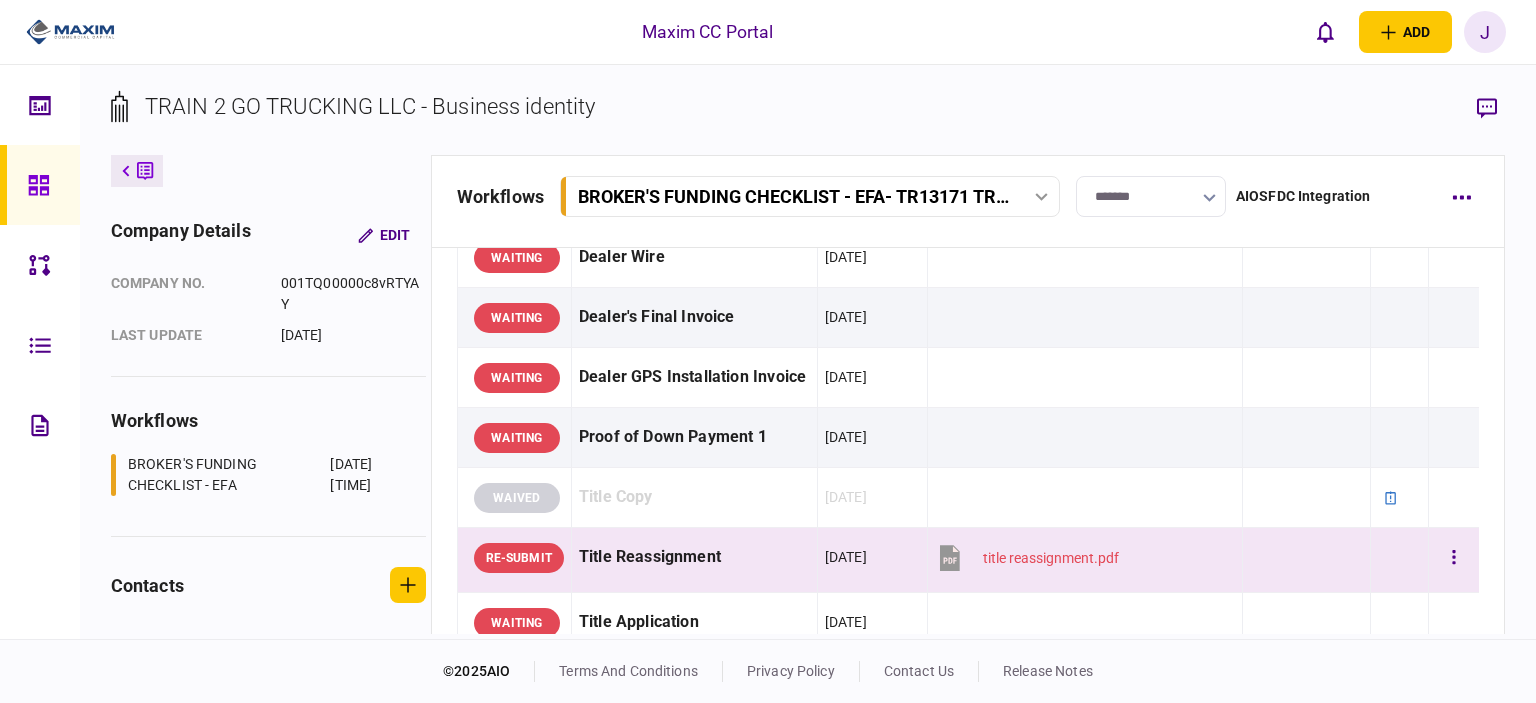 click on "Title Reassignment" at bounding box center (694, 557) 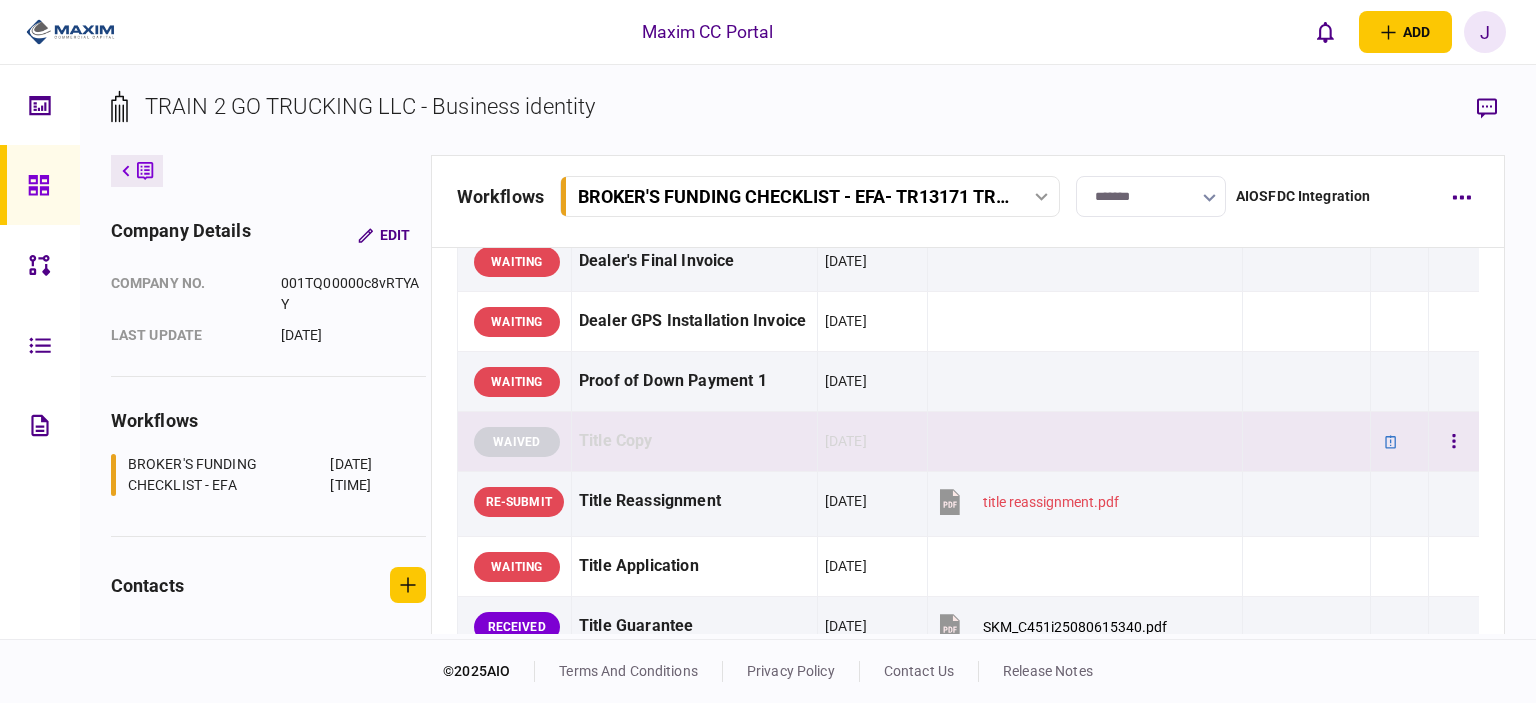 scroll, scrollTop: 1300, scrollLeft: 0, axis: vertical 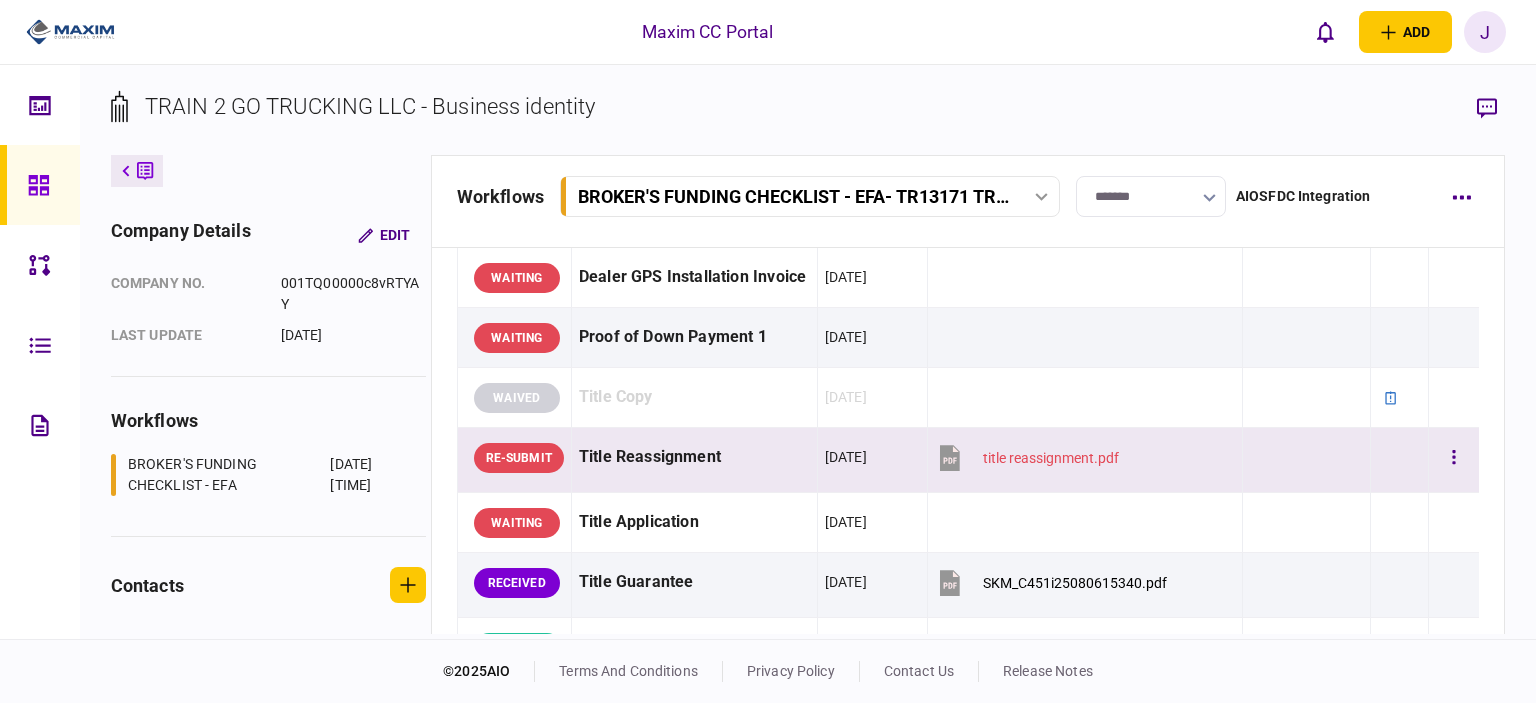 click on "Title Reassignment" at bounding box center [694, 457] 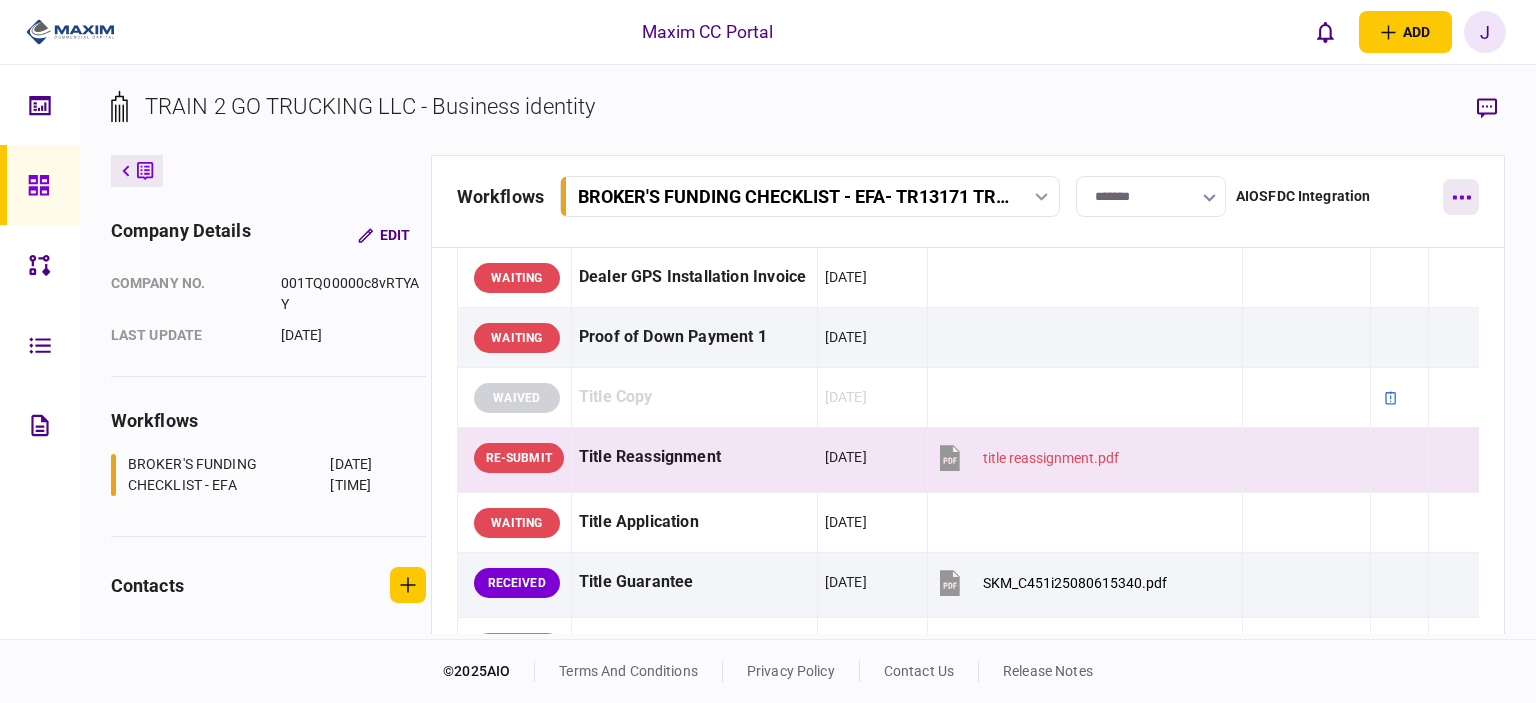 click at bounding box center (1461, 197) 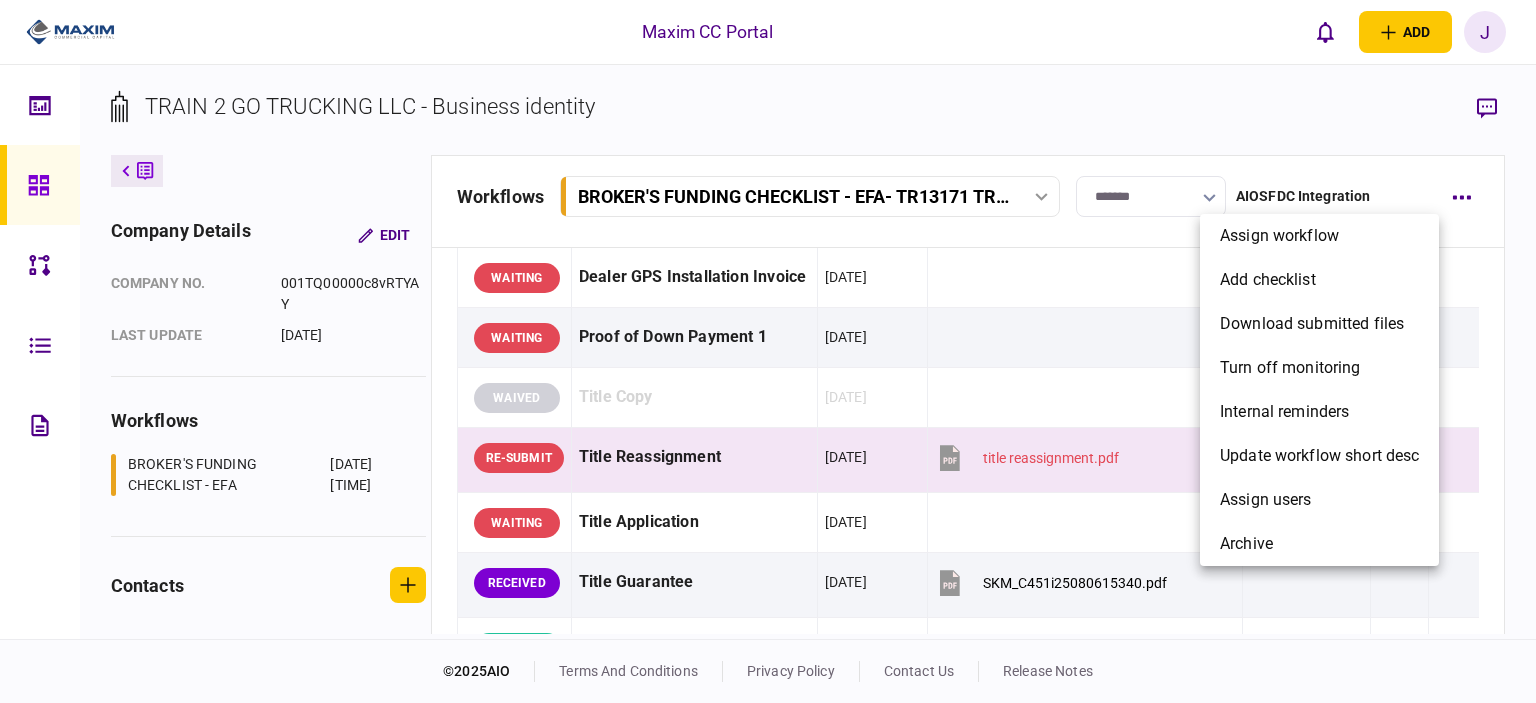 click at bounding box center [768, 351] 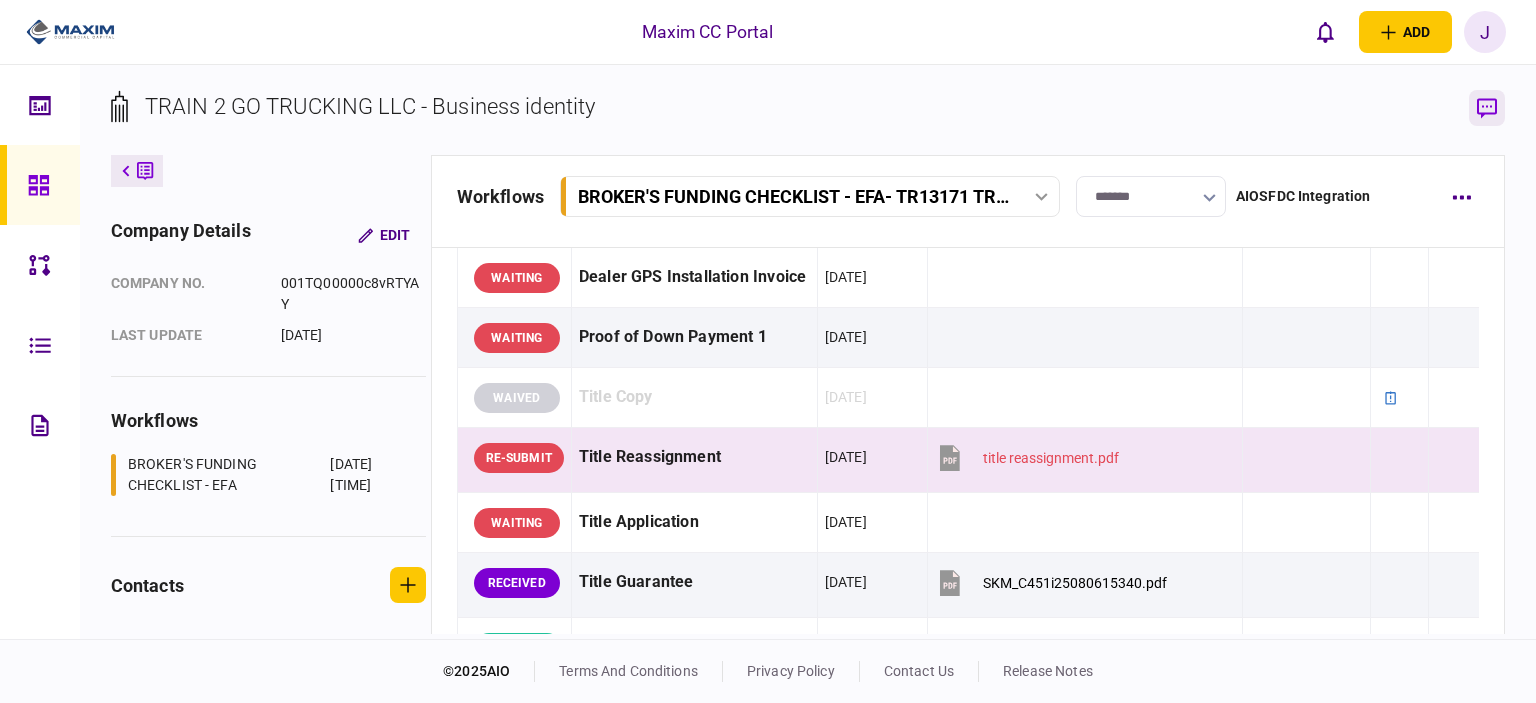 click 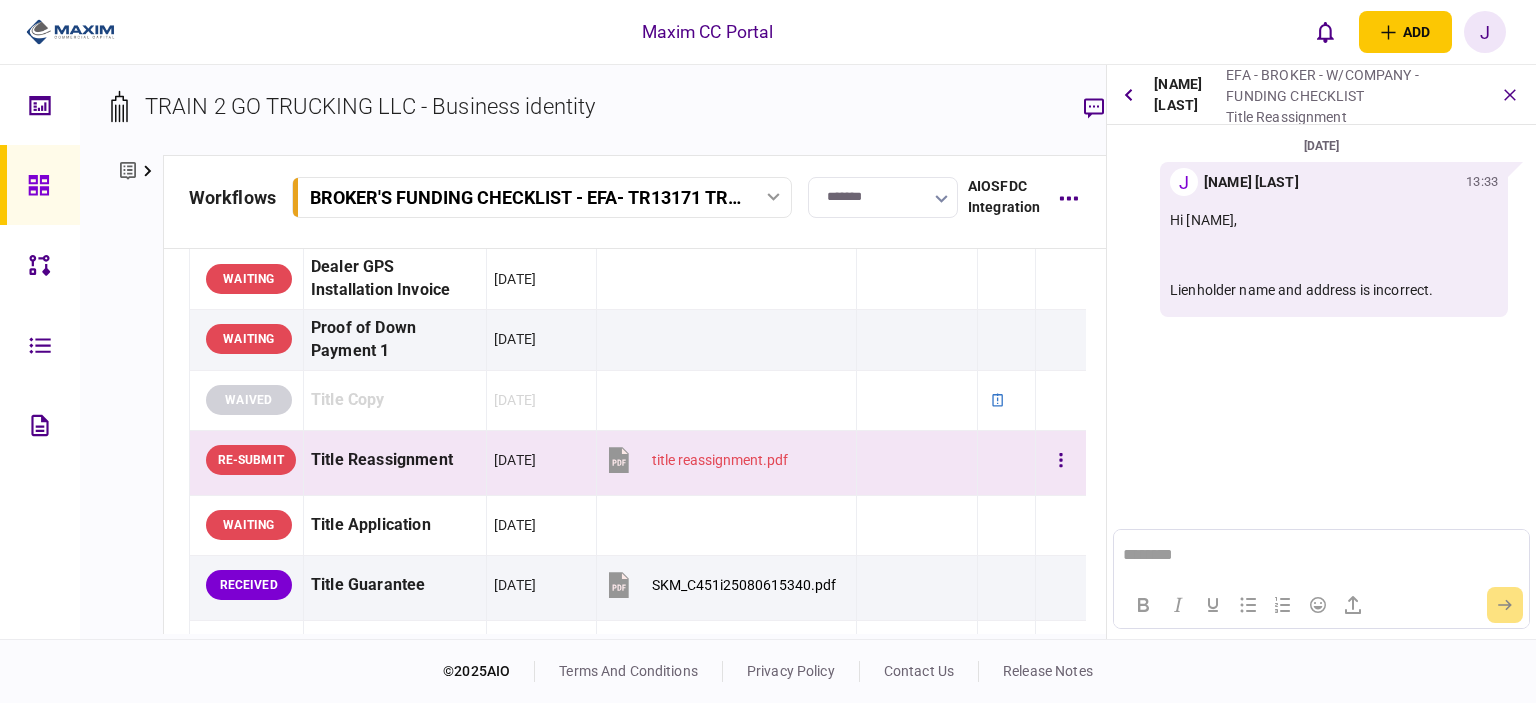 scroll, scrollTop: 0, scrollLeft: 0, axis: both 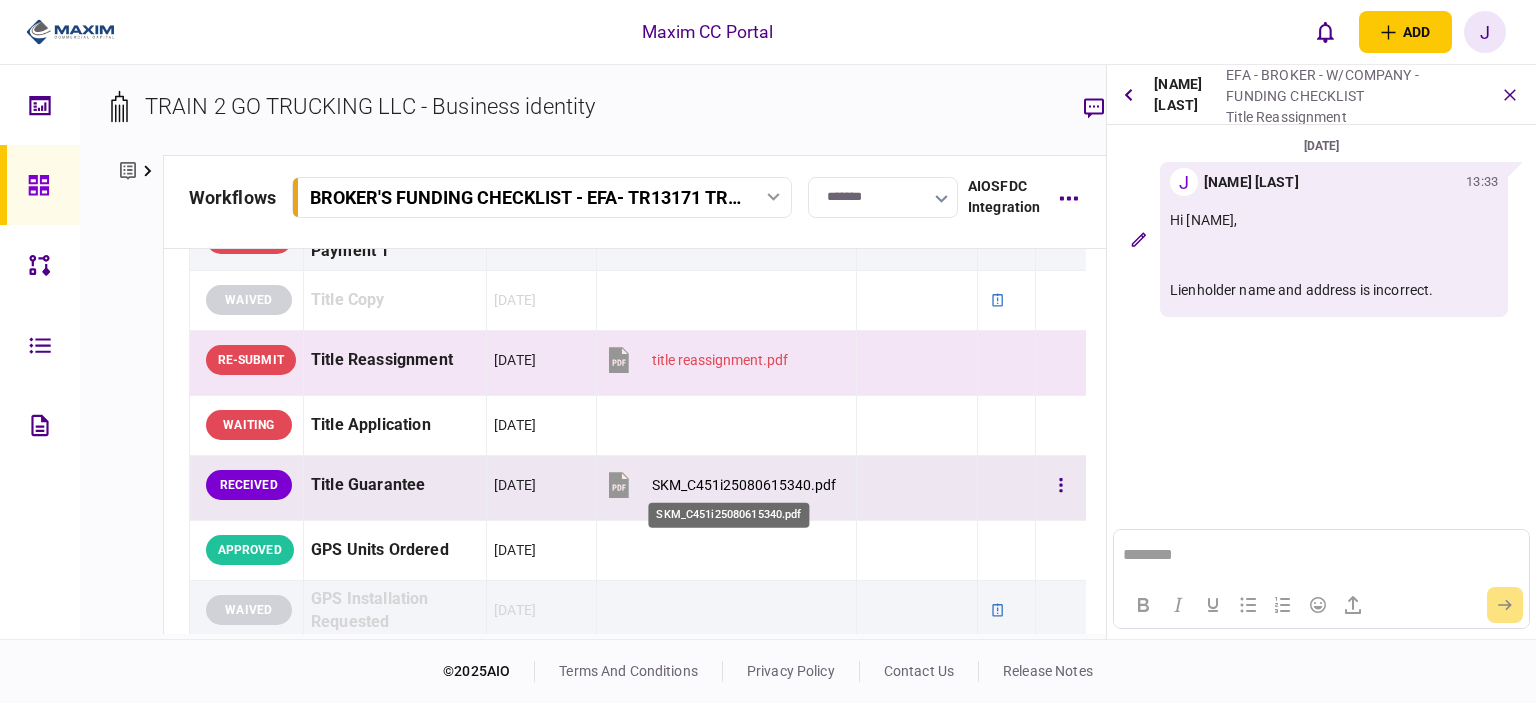 click on "SKM_C451i25080615340.pdf" at bounding box center [744, 485] 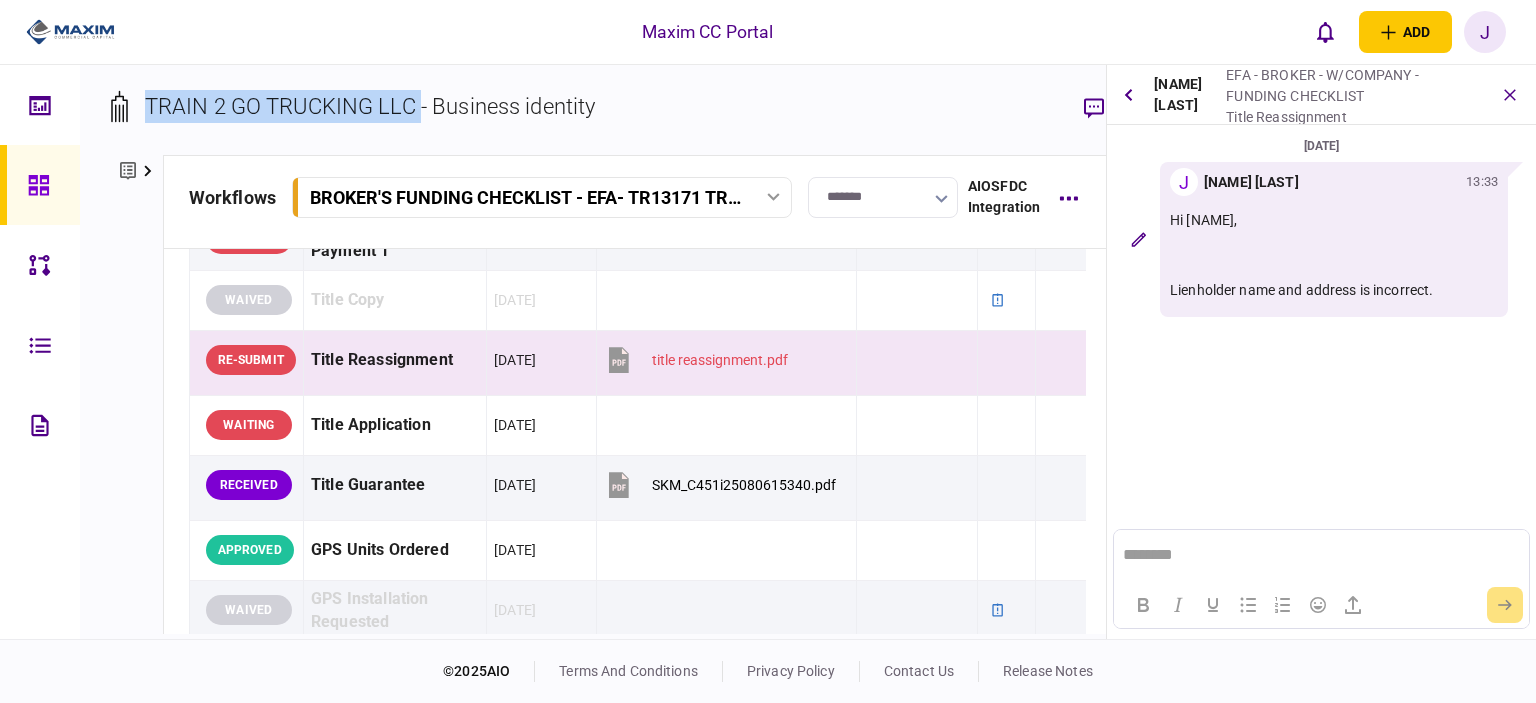 drag, startPoint x: 422, startPoint y: 110, endPoint x: 142, endPoint y: 107, distance: 280.01608 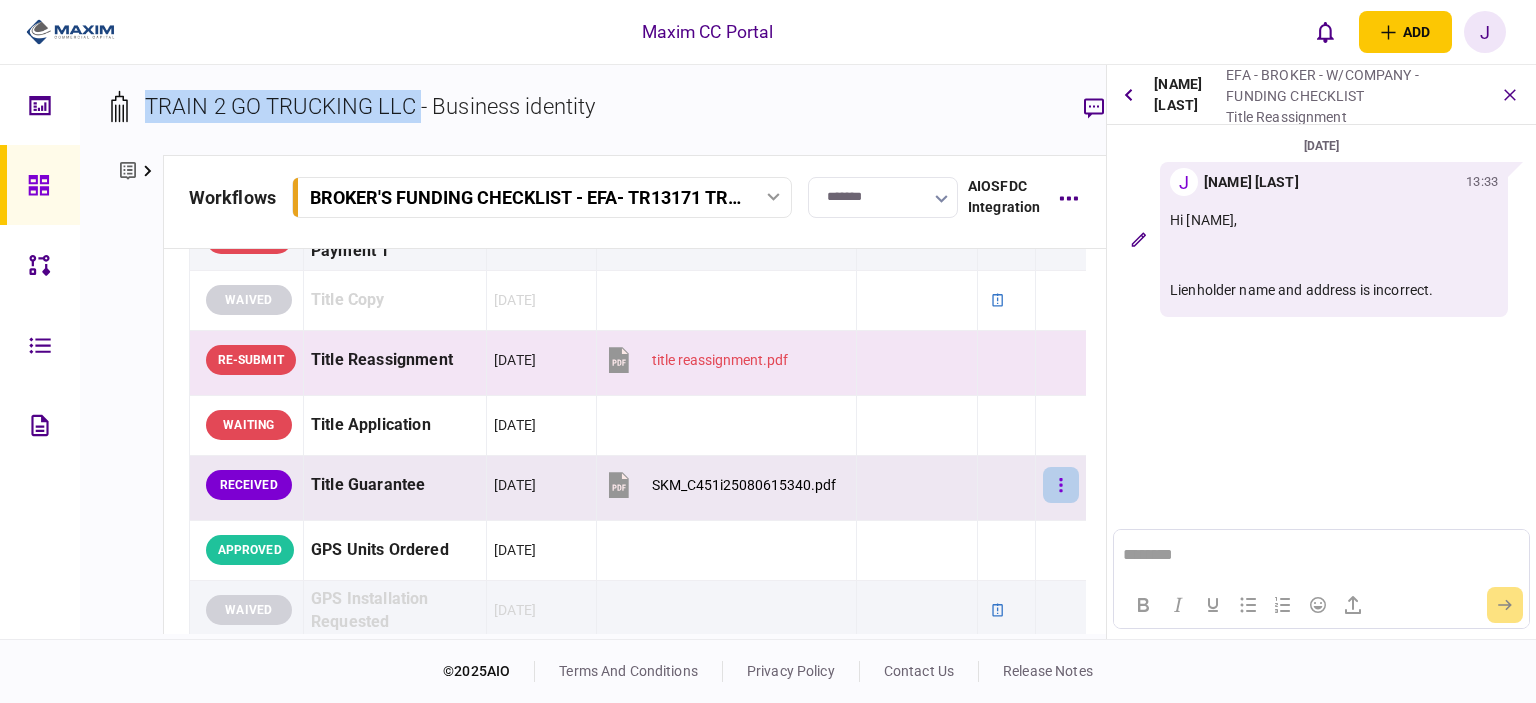 click at bounding box center (1061, 485) 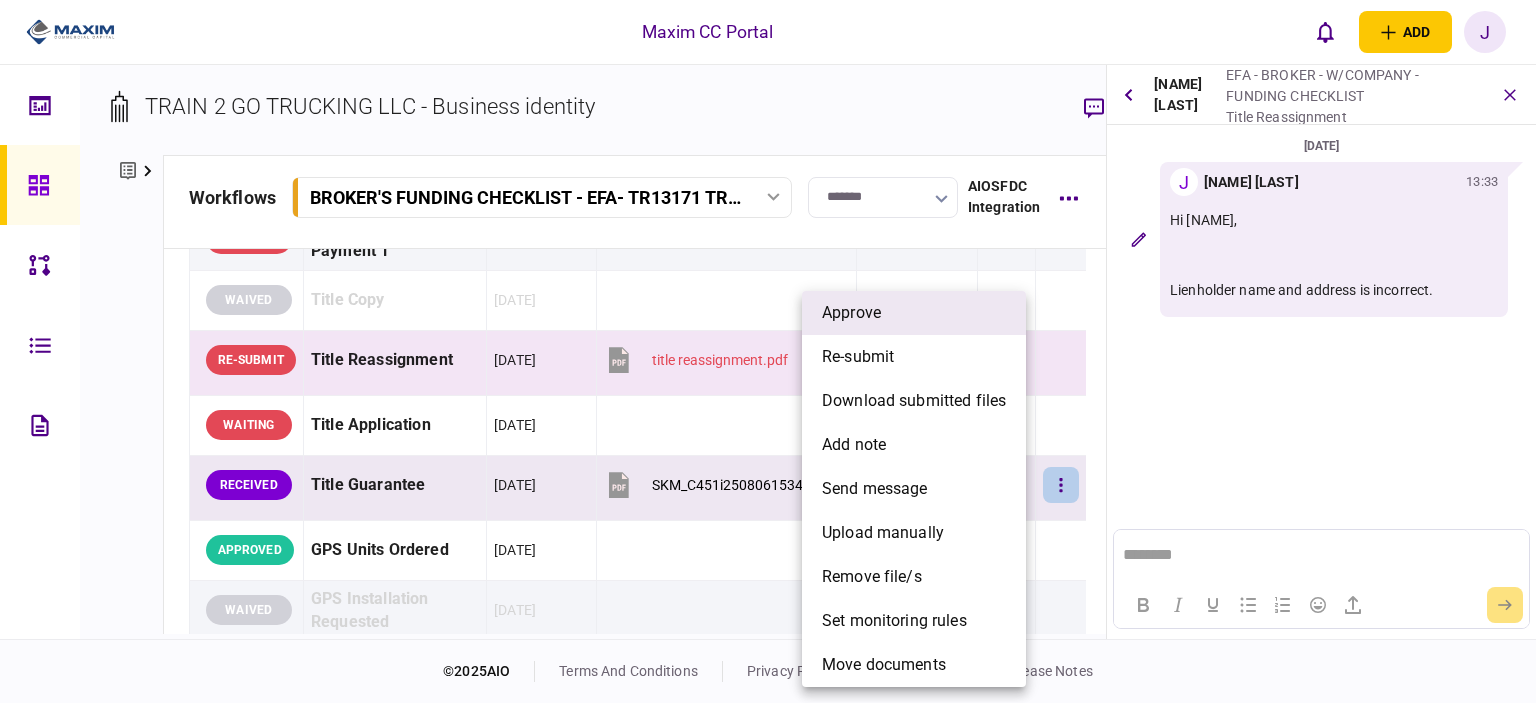 click on "approve" at bounding box center [914, 313] 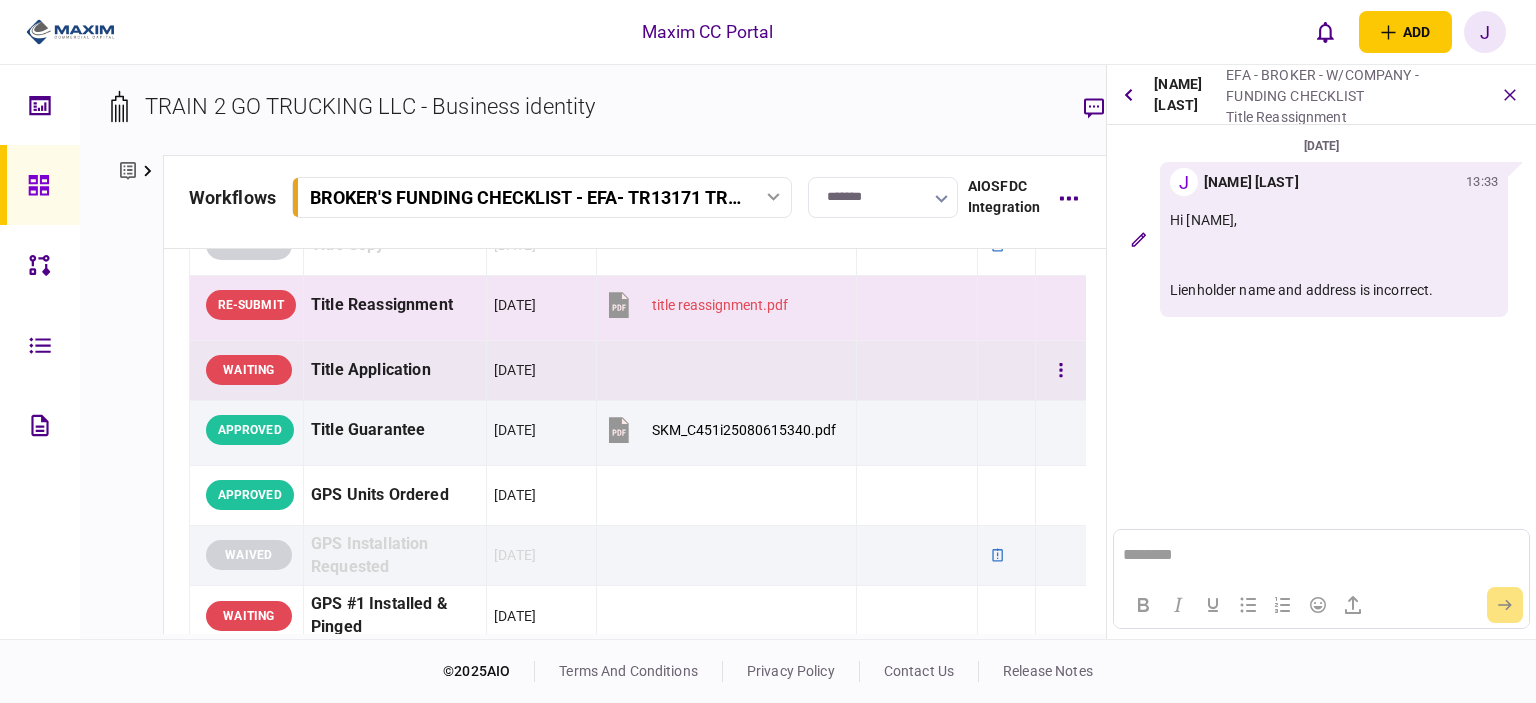 scroll, scrollTop: 1570, scrollLeft: 0, axis: vertical 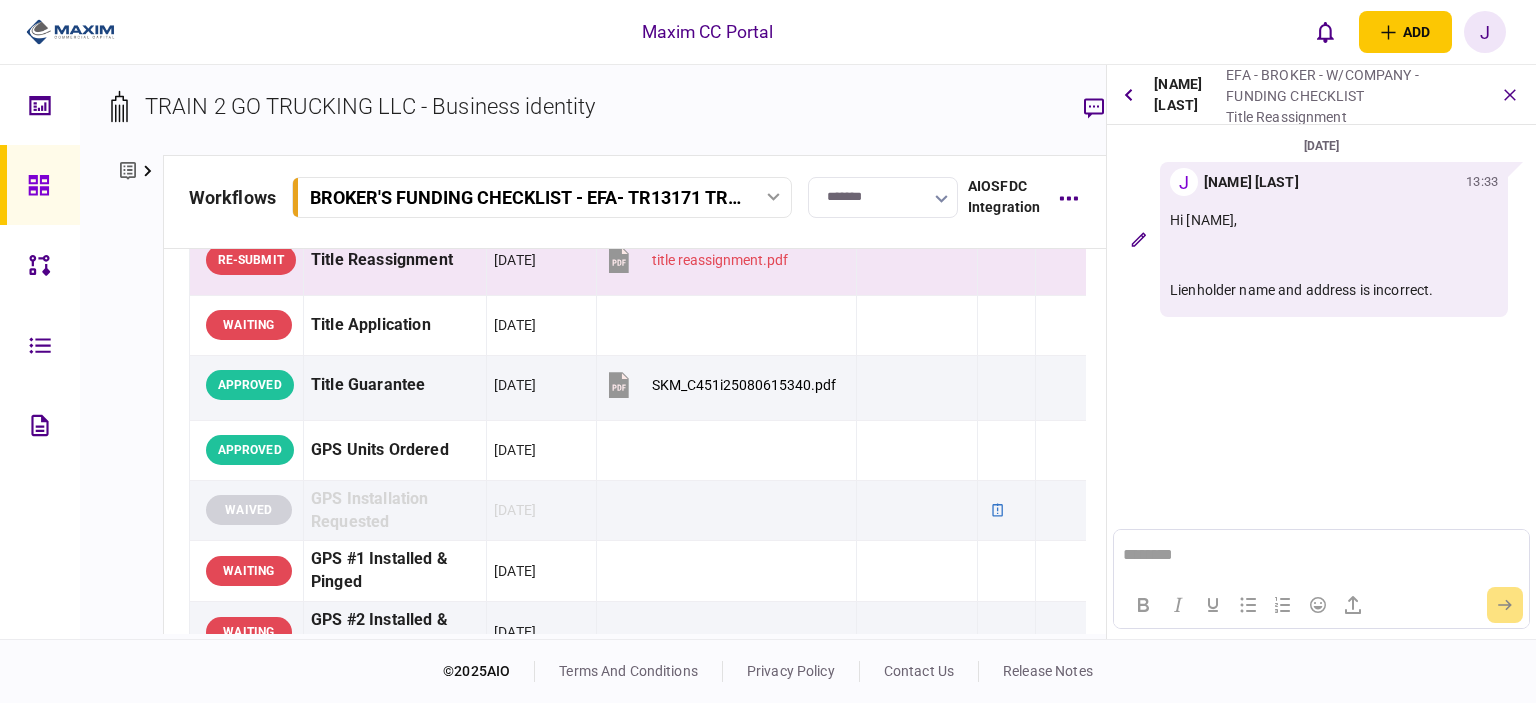click at bounding box center (44, 185) 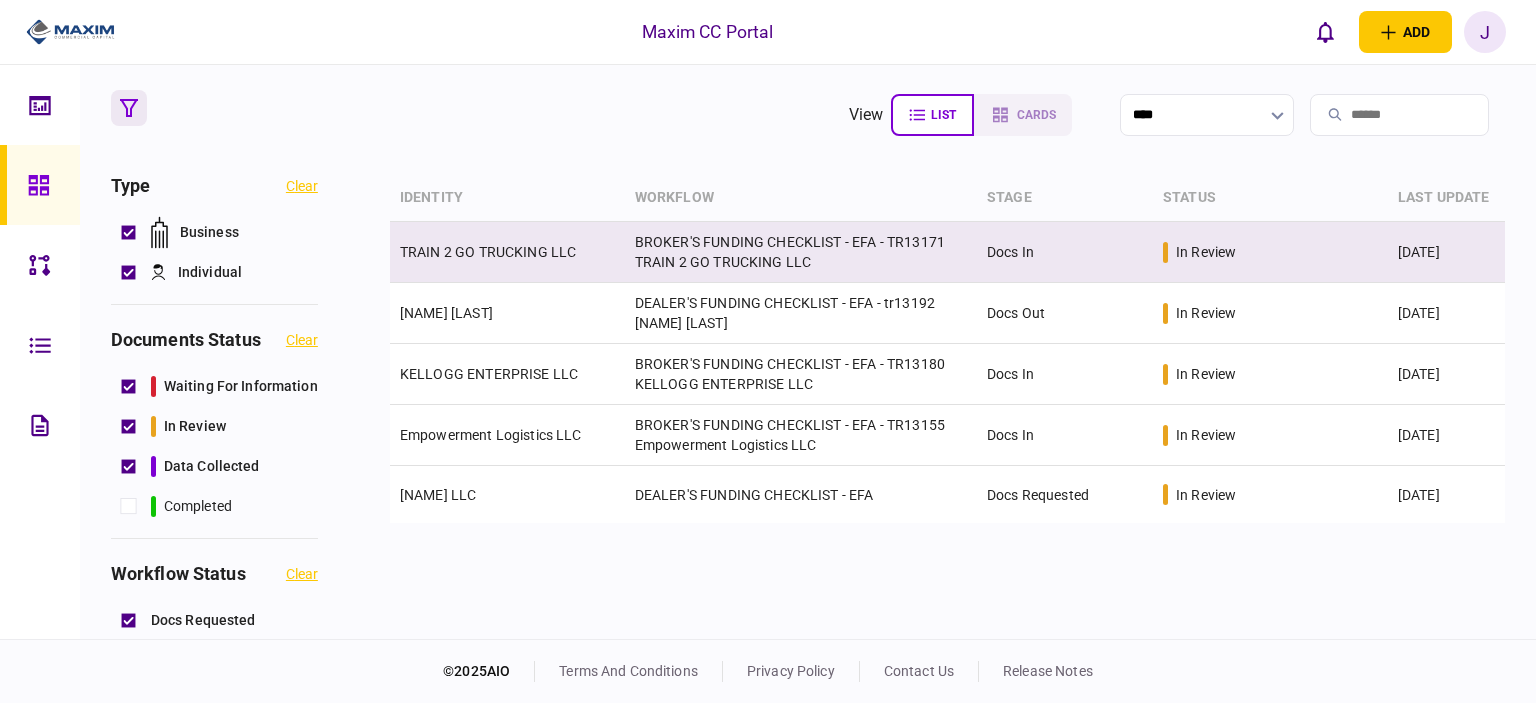 click on "TRAIN 2 GO TRUCKING LLC" at bounding box center (488, 252) 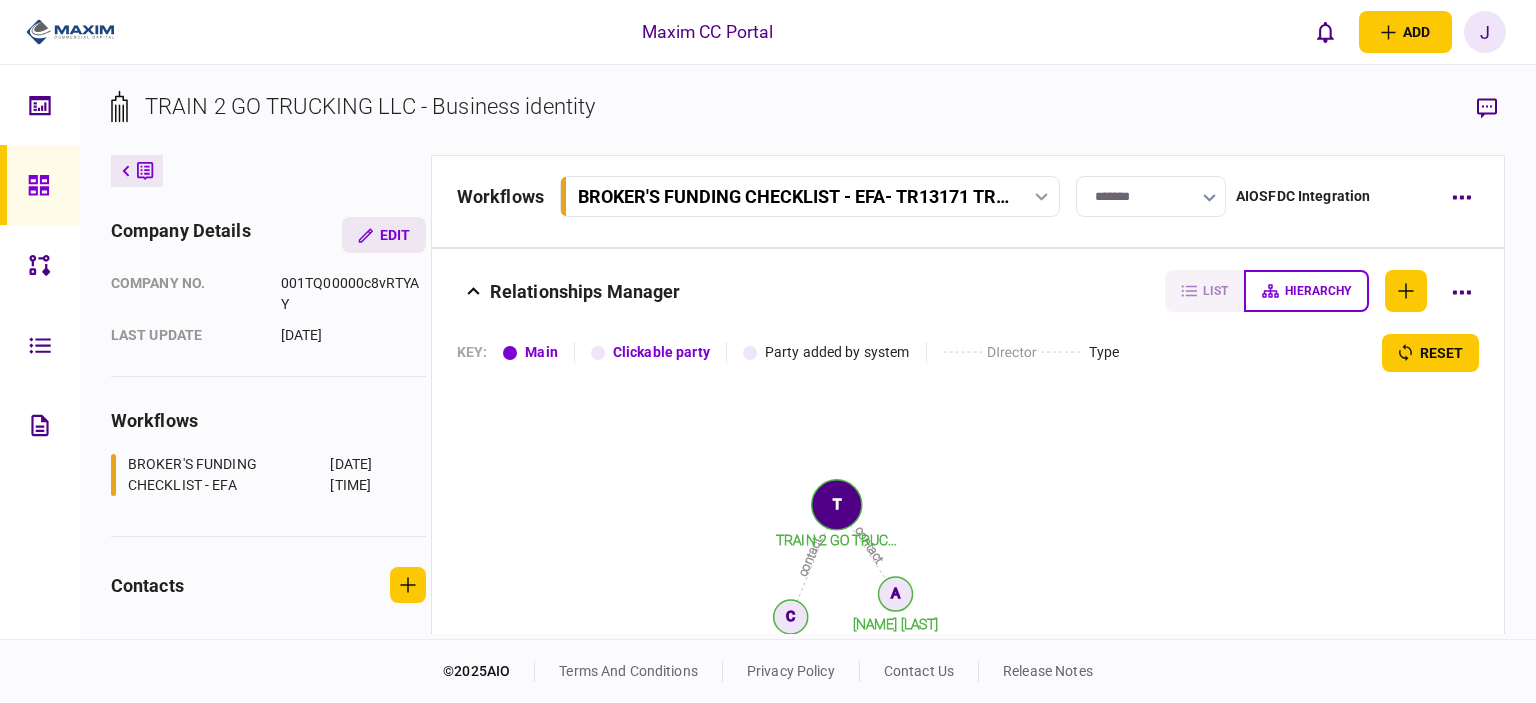 scroll, scrollTop: 2400, scrollLeft: 0, axis: vertical 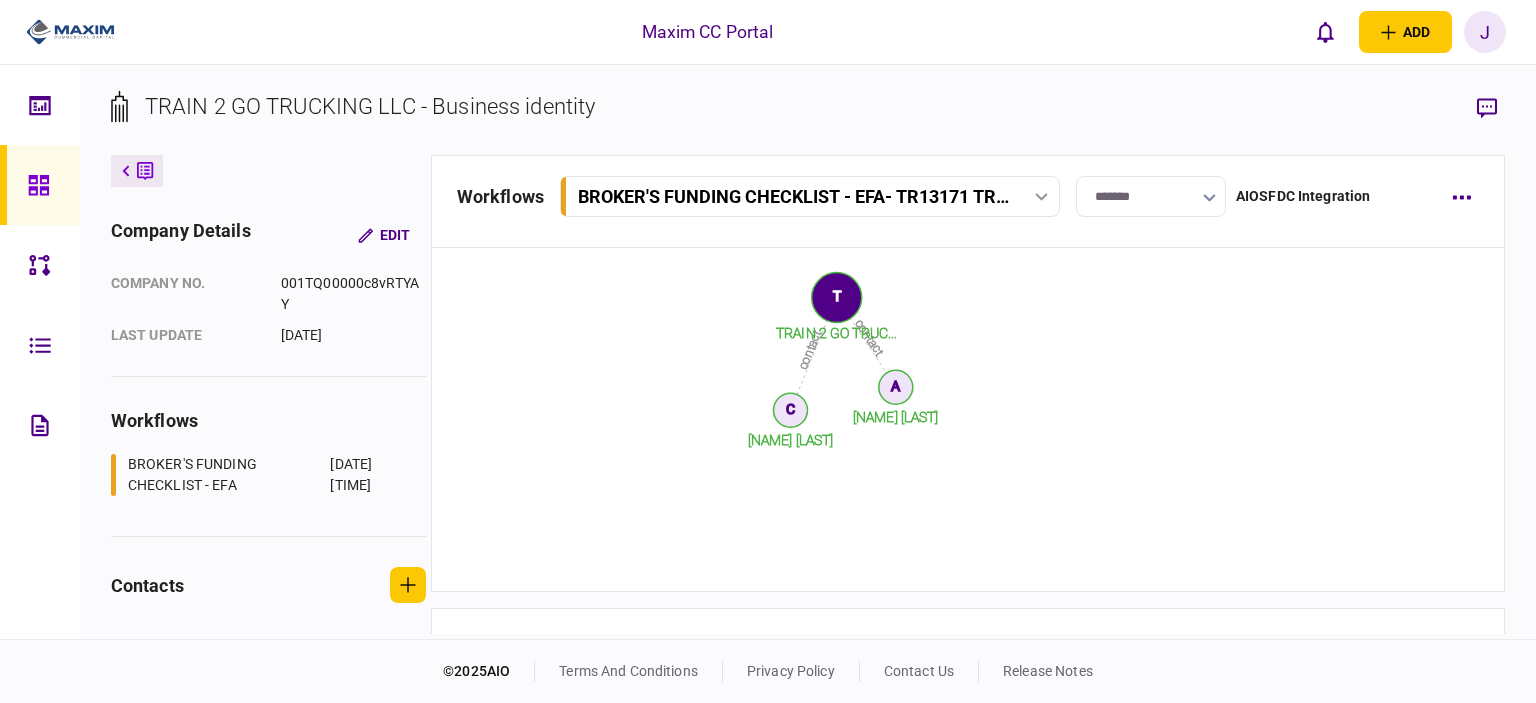 click 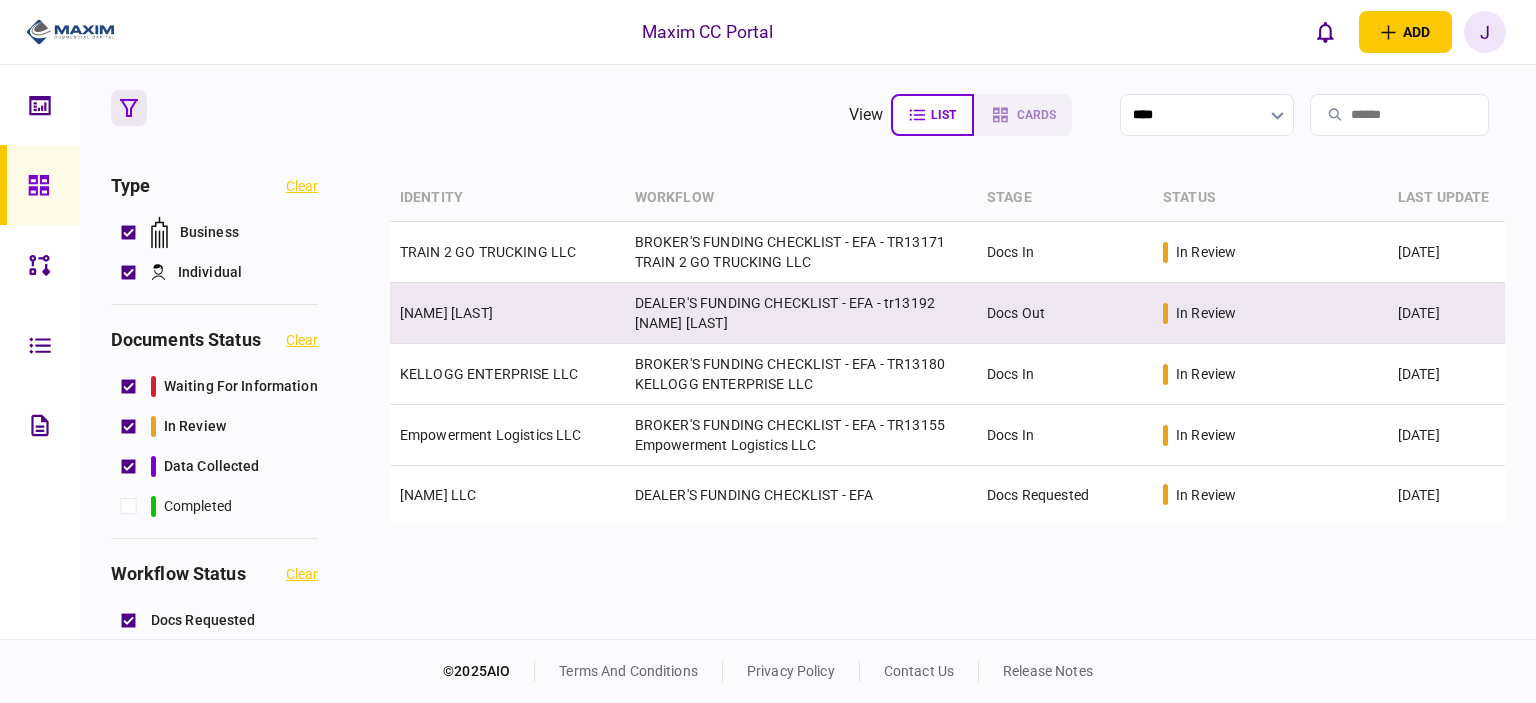 click on "[NAME] [LAST]" at bounding box center (446, 313) 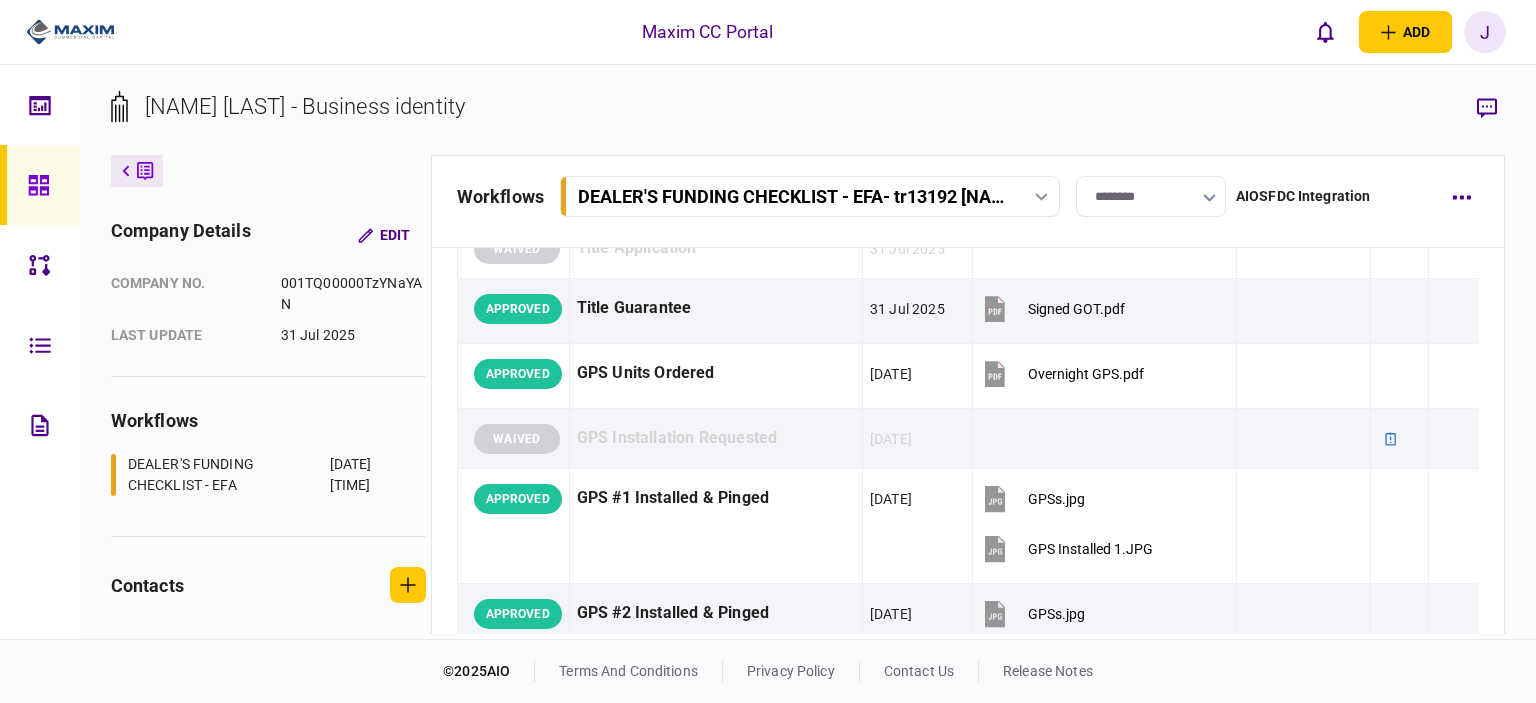 scroll, scrollTop: 1700, scrollLeft: 0, axis: vertical 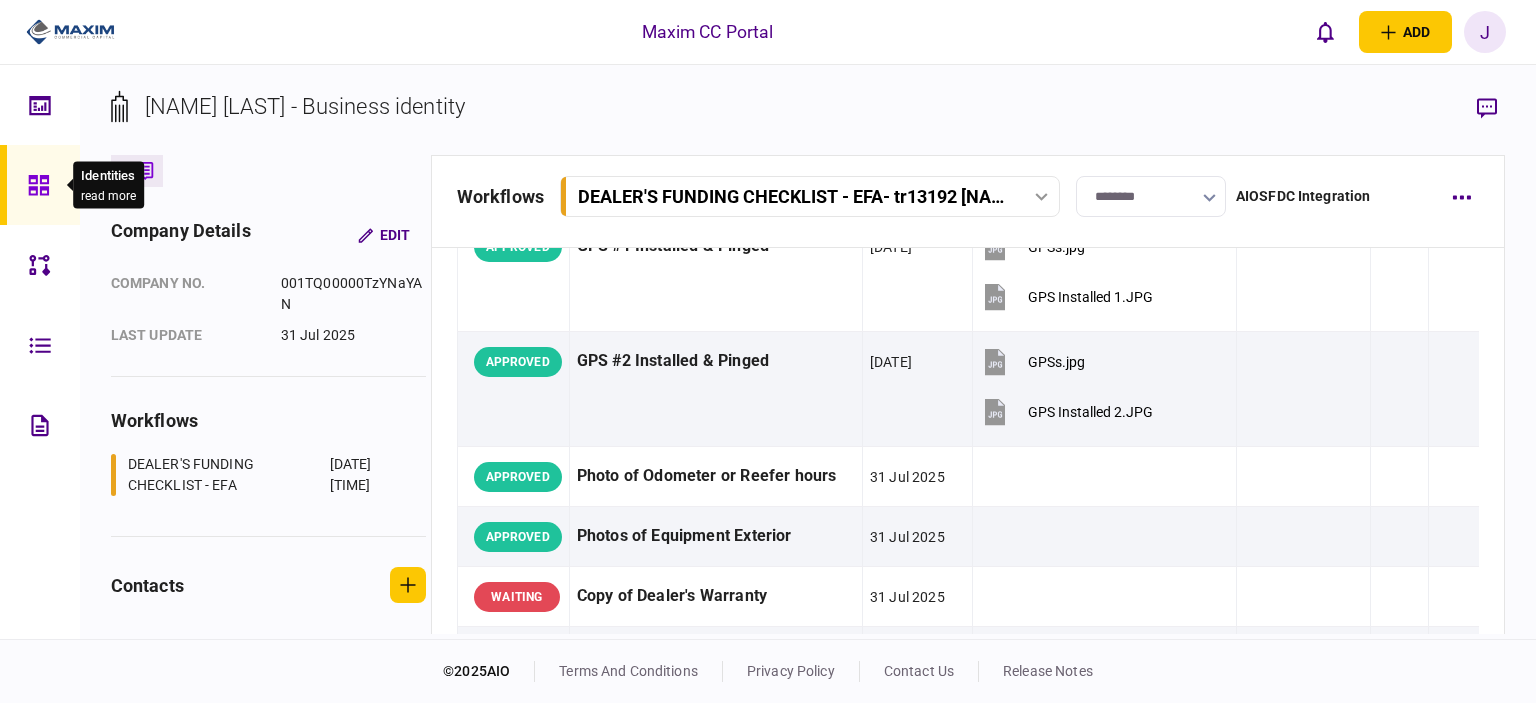 click 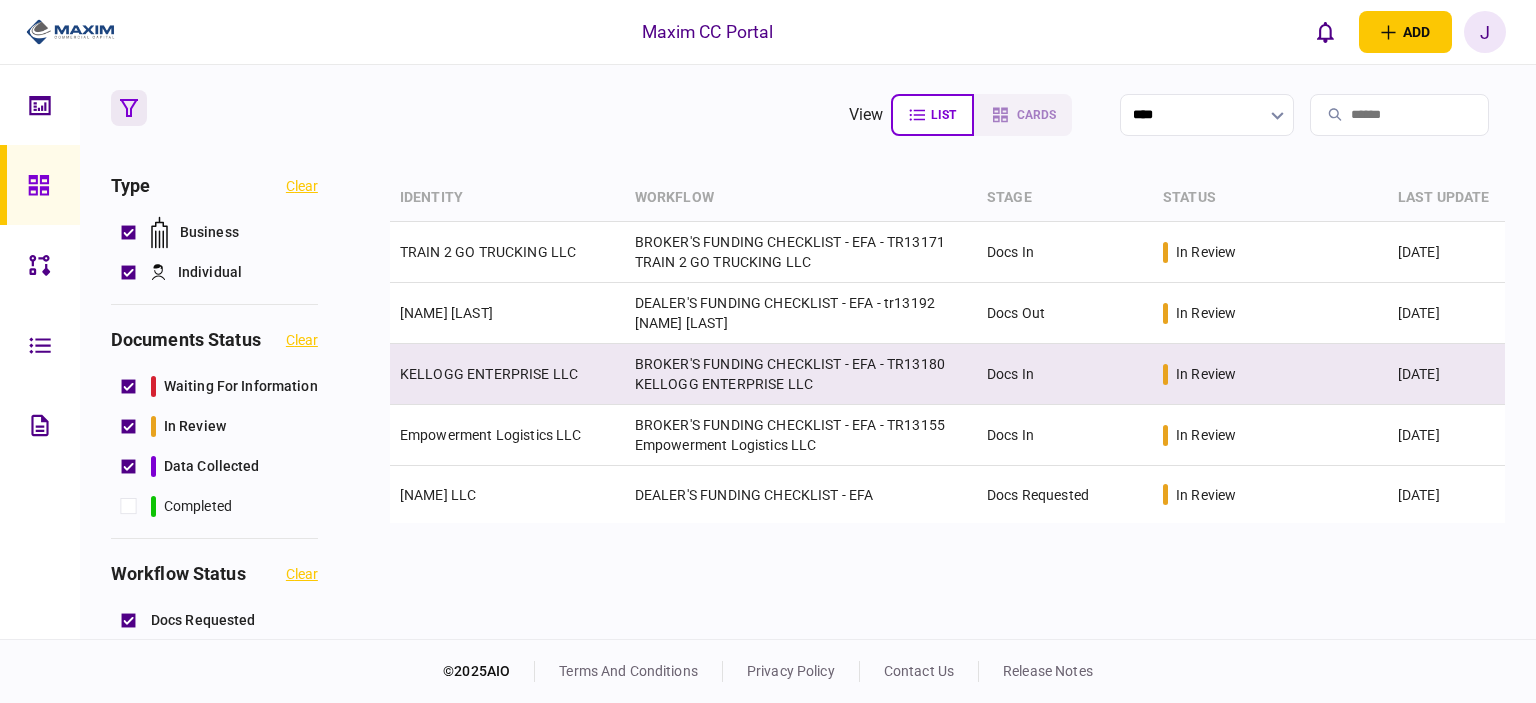 click on "KELLOGG ENTERPRISE LLC" at bounding box center [507, 374] 